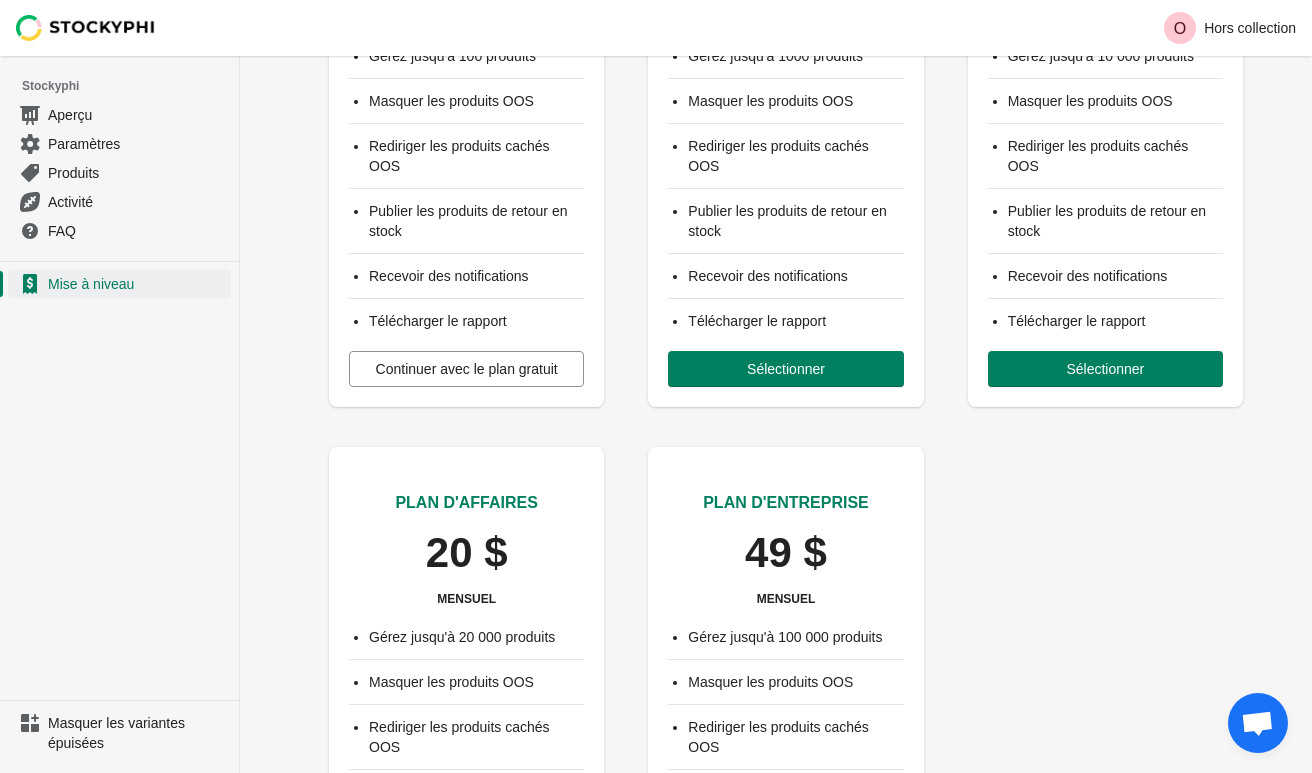 scroll, scrollTop: 257, scrollLeft: 0, axis: vertical 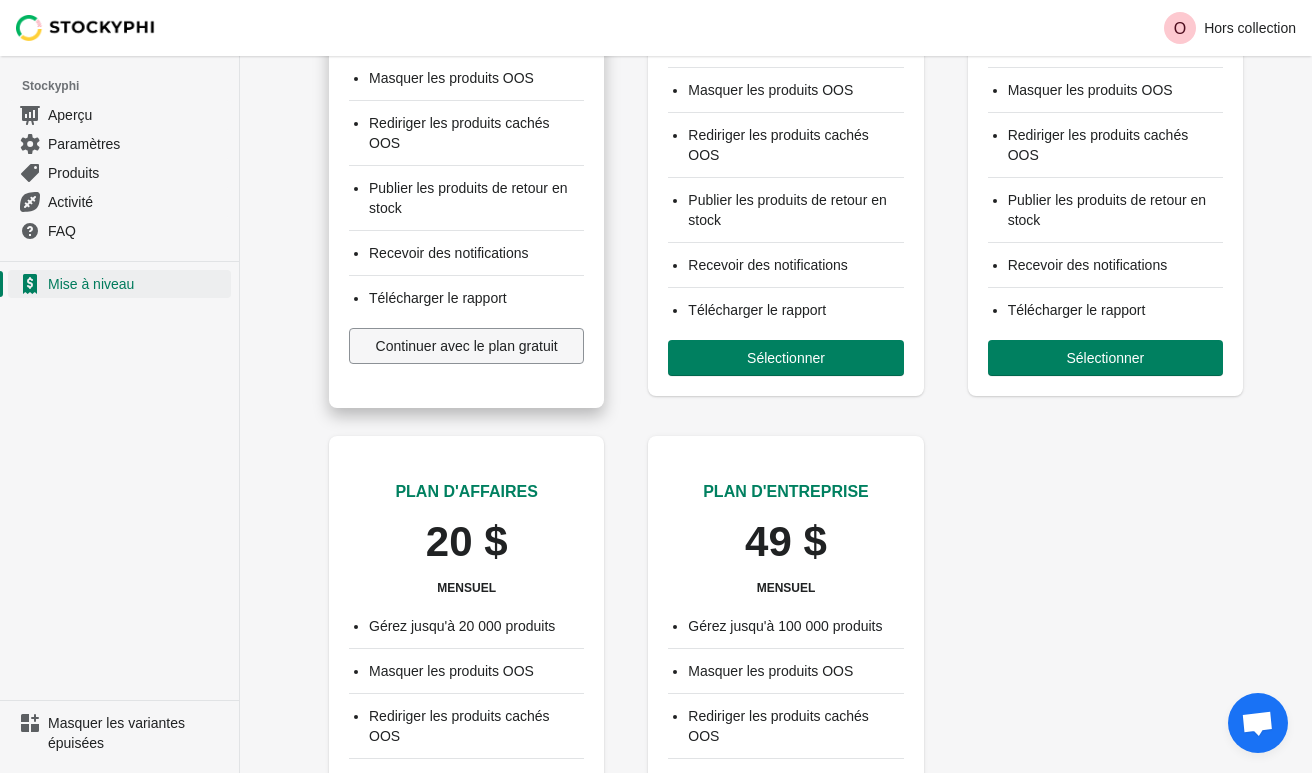 click on "Continuer avec le plan gratuit" at bounding box center (467, 346) 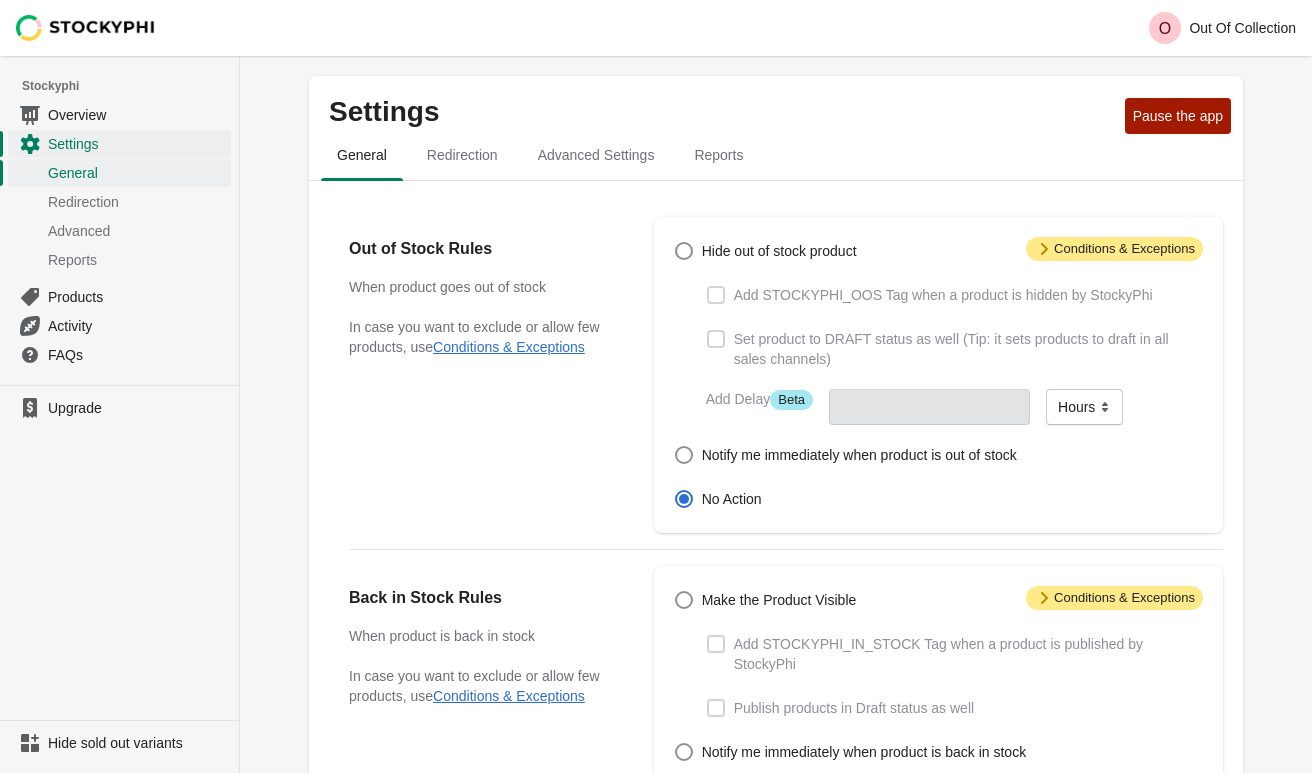 scroll, scrollTop: 0, scrollLeft: 0, axis: both 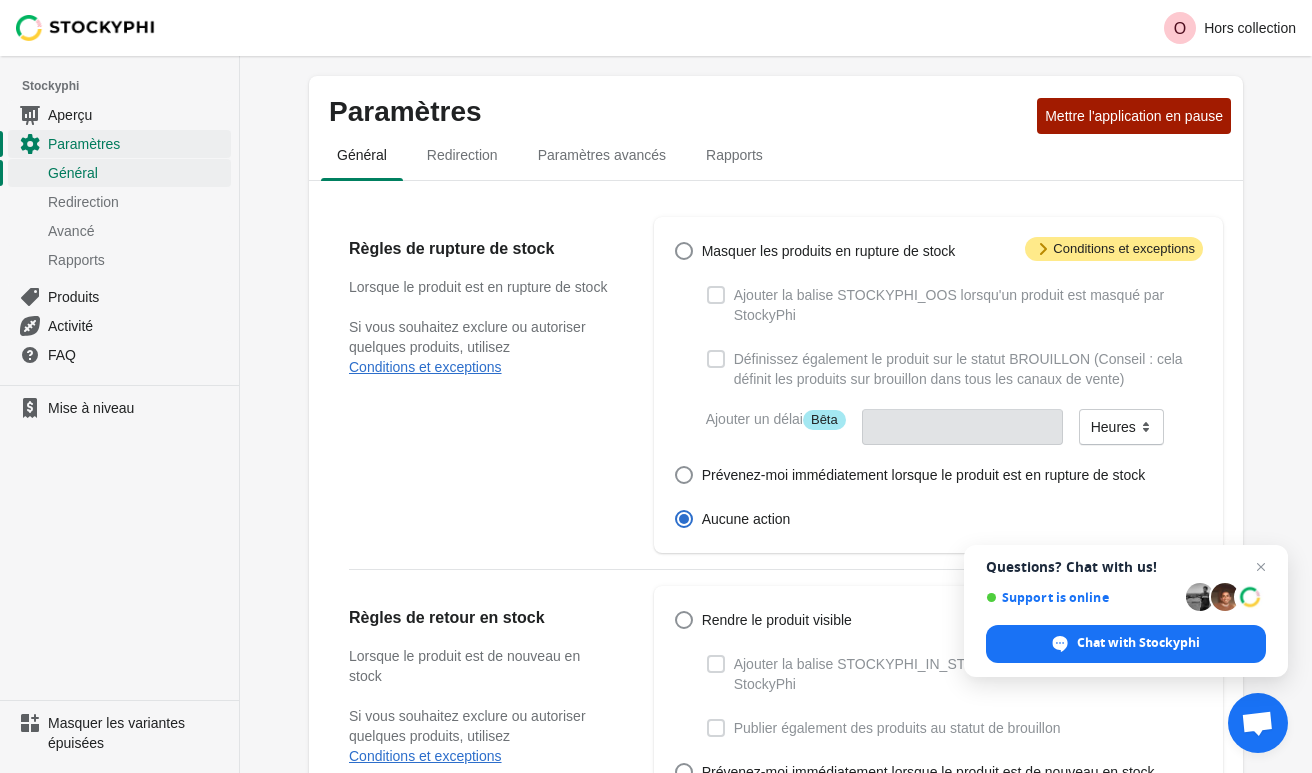 click at bounding box center (716, 295) 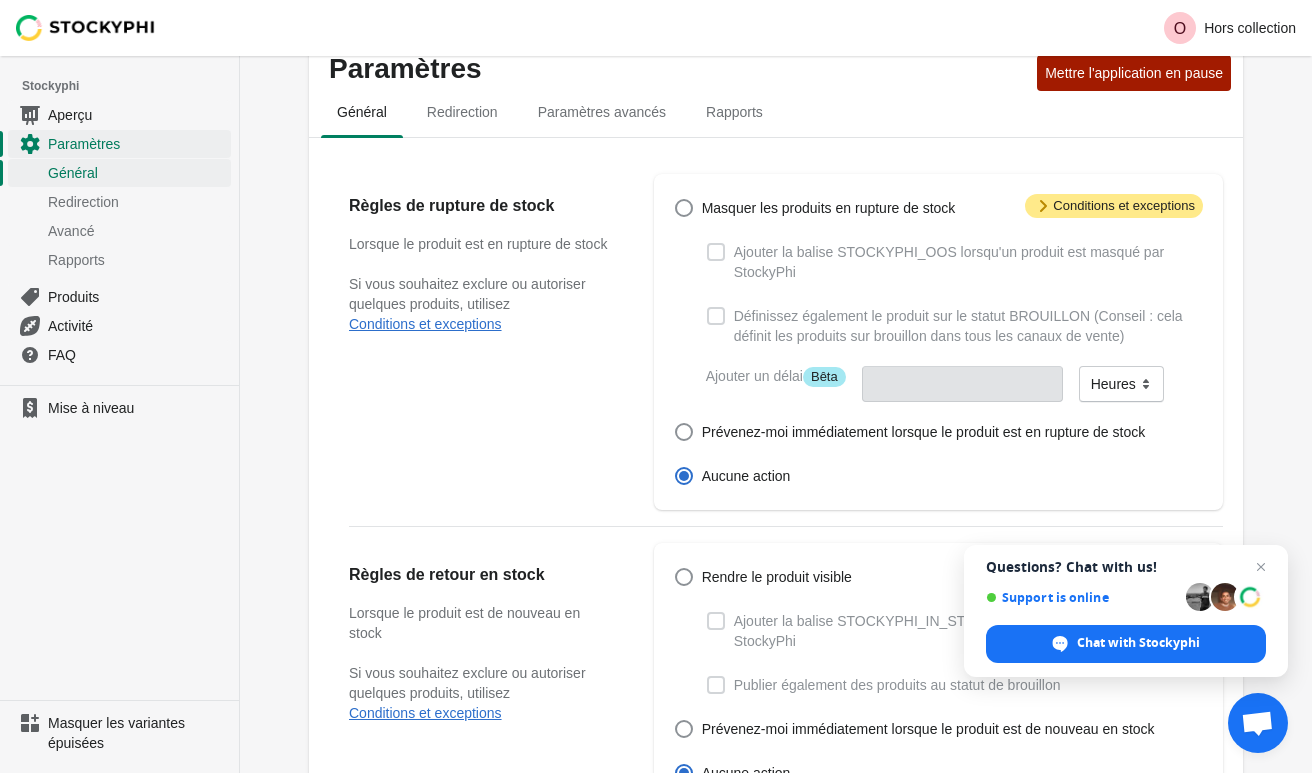 scroll, scrollTop: 0, scrollLeft: 0, axis: both 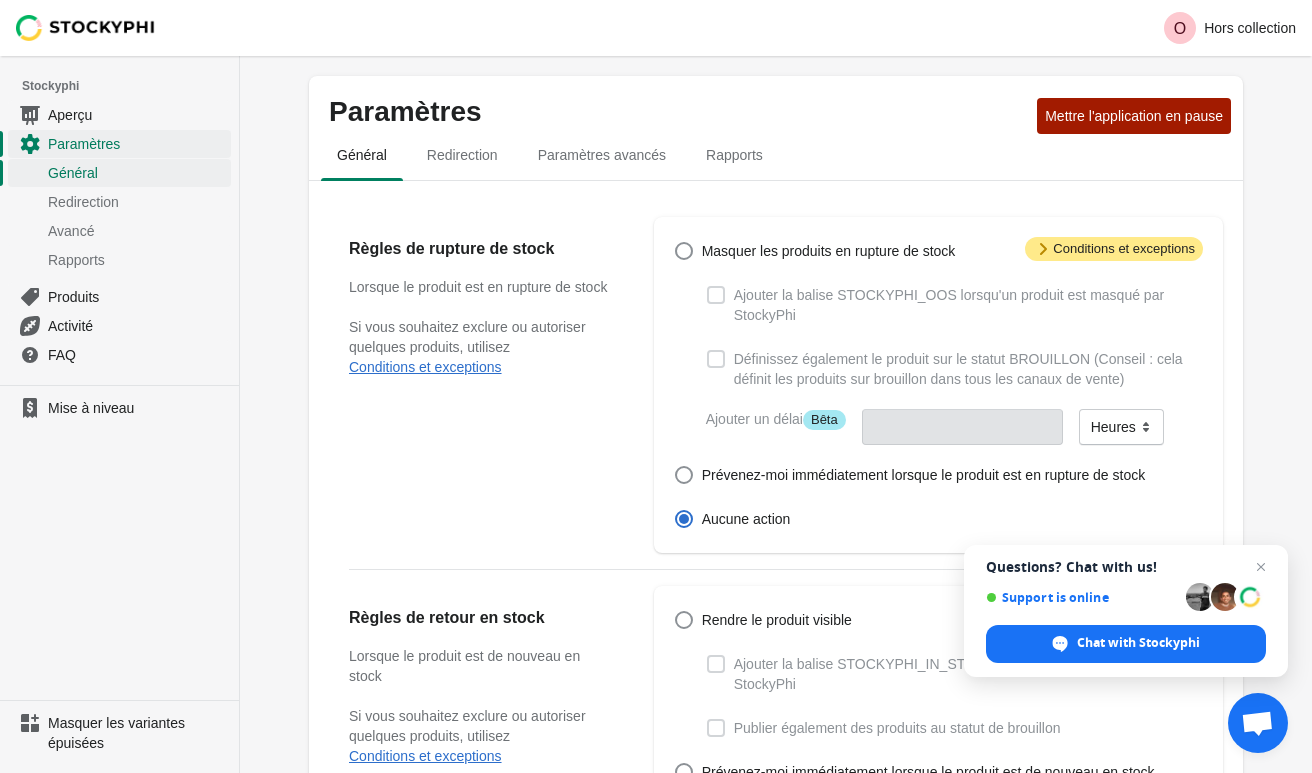 click on "Conditions et exceptions" at bounding box center [1124, 248] 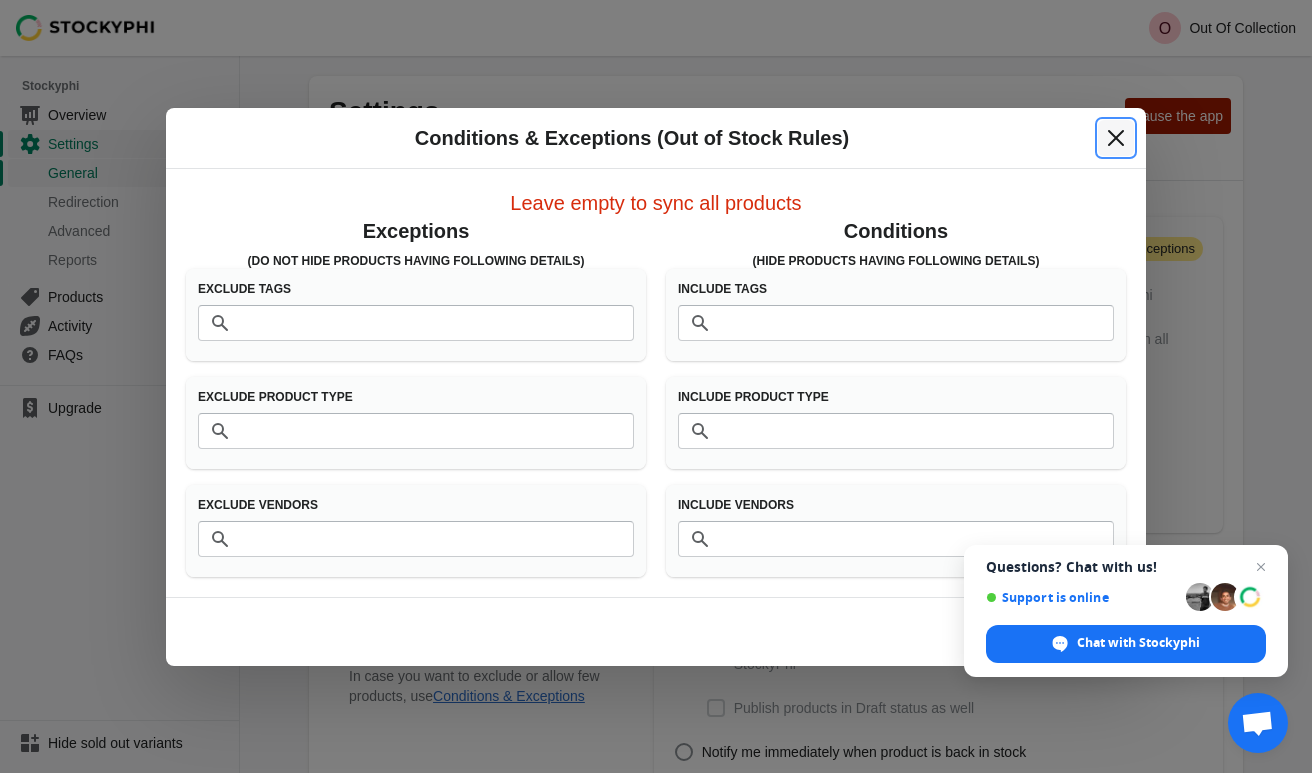 click 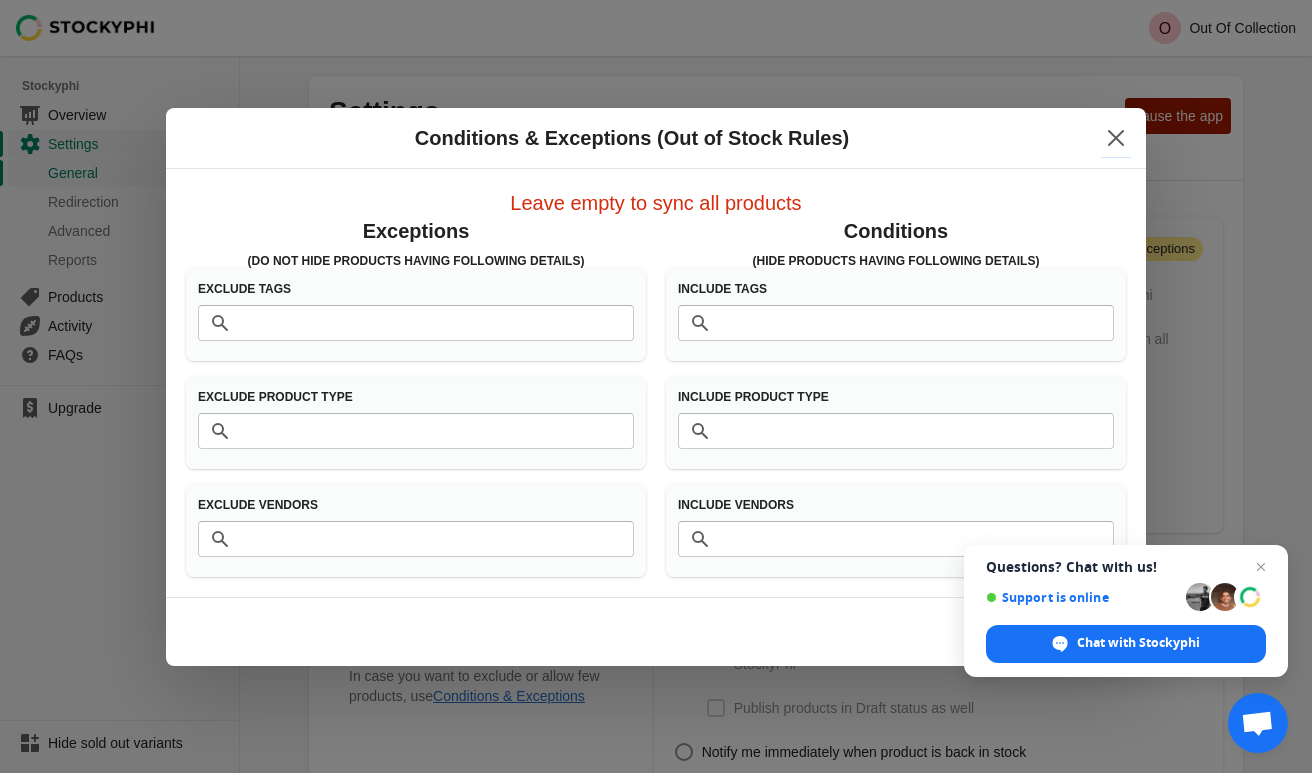 type 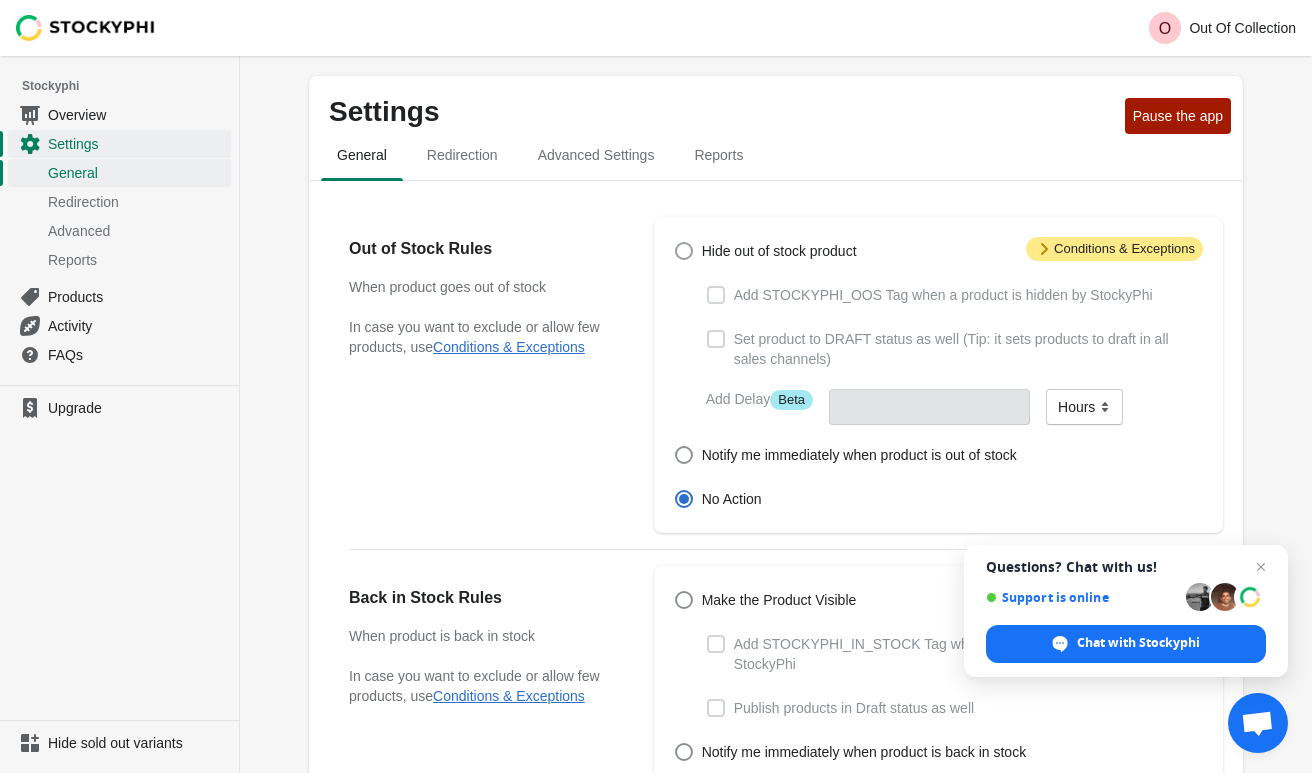 click at bounding box center [684, 251] 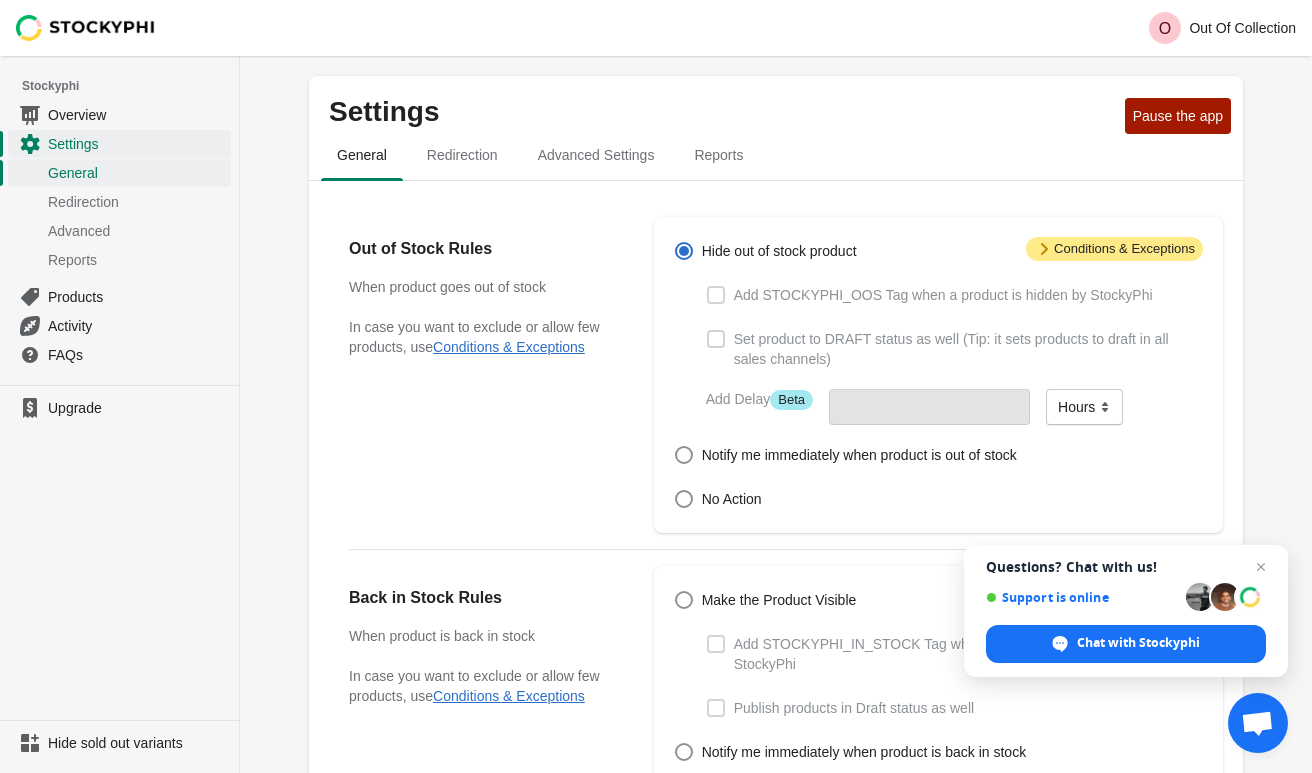 type 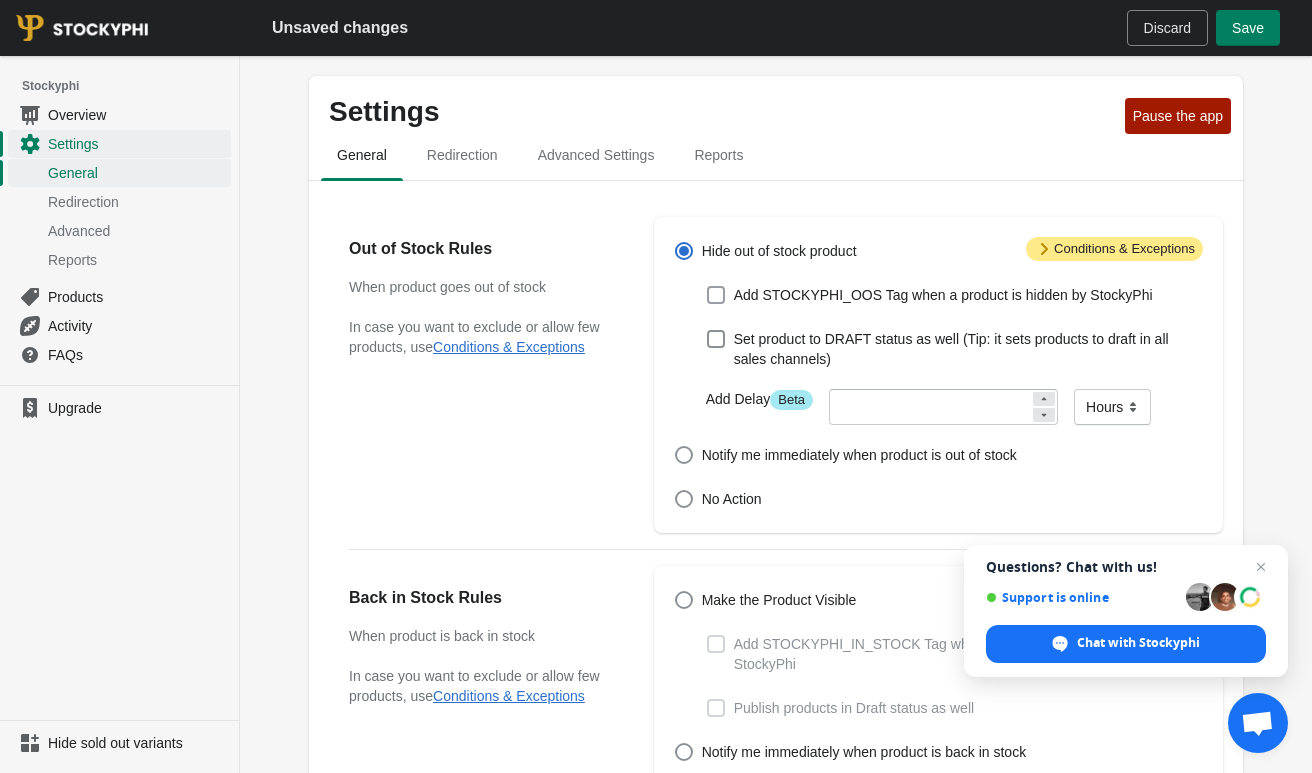 click at bounding box center [716, 295] 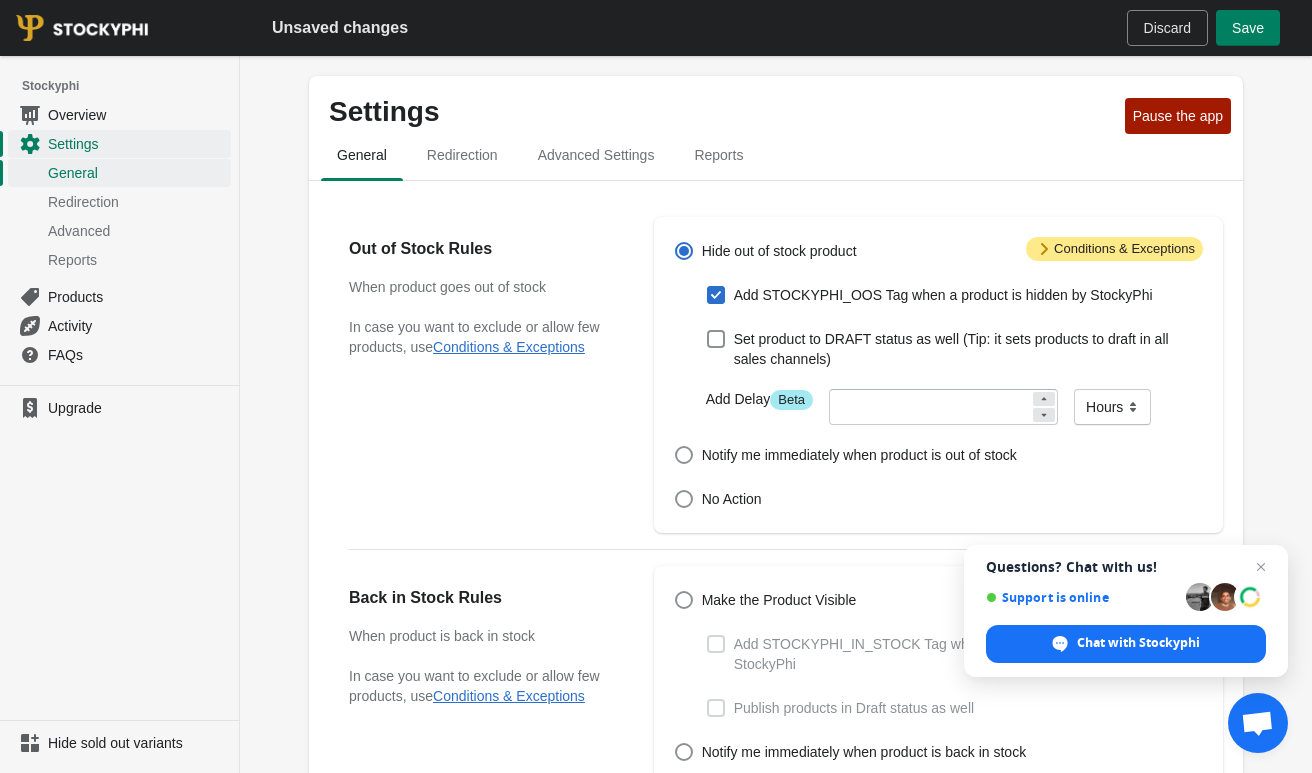 checkbox on "true" 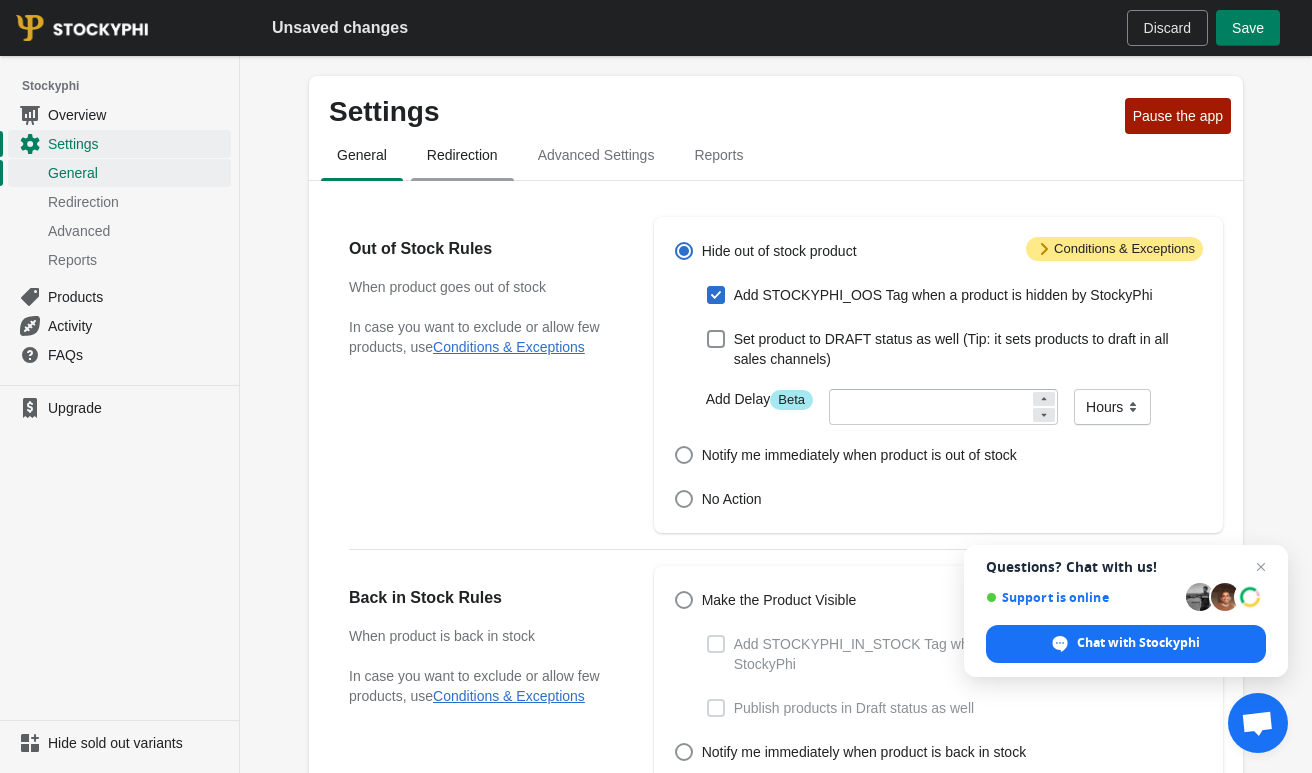 click on "Redirection" at bounding box center (462, 155) 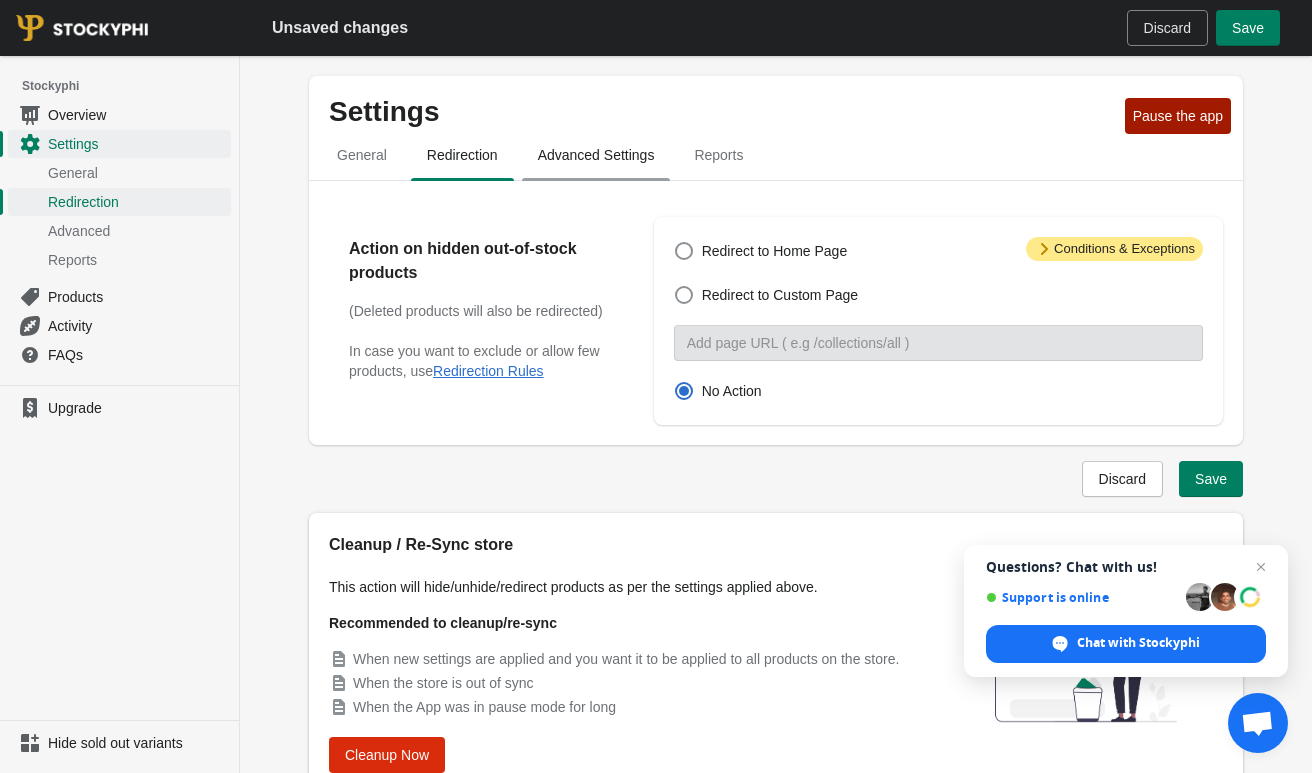 click on "Advanced Settings" at bounding box center (596, 155) 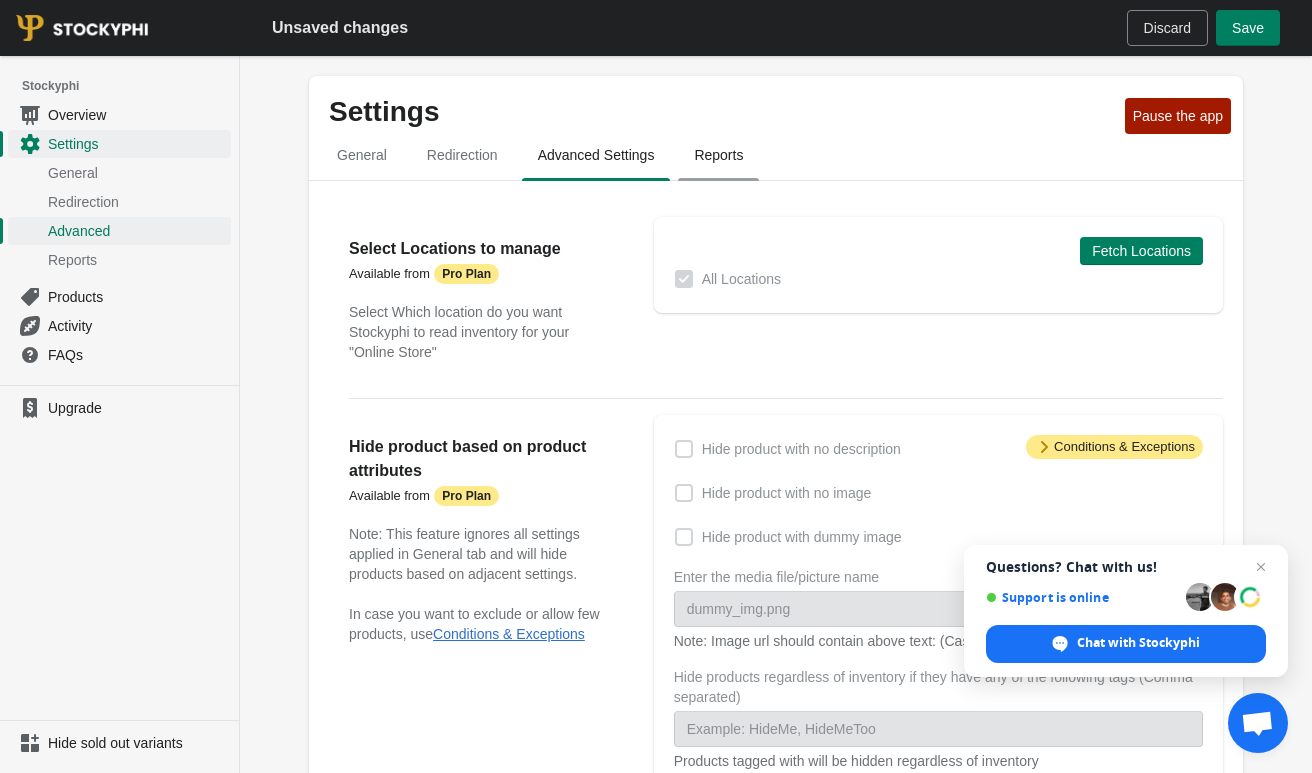 click on "Reports" at bounding box center (718, 155) 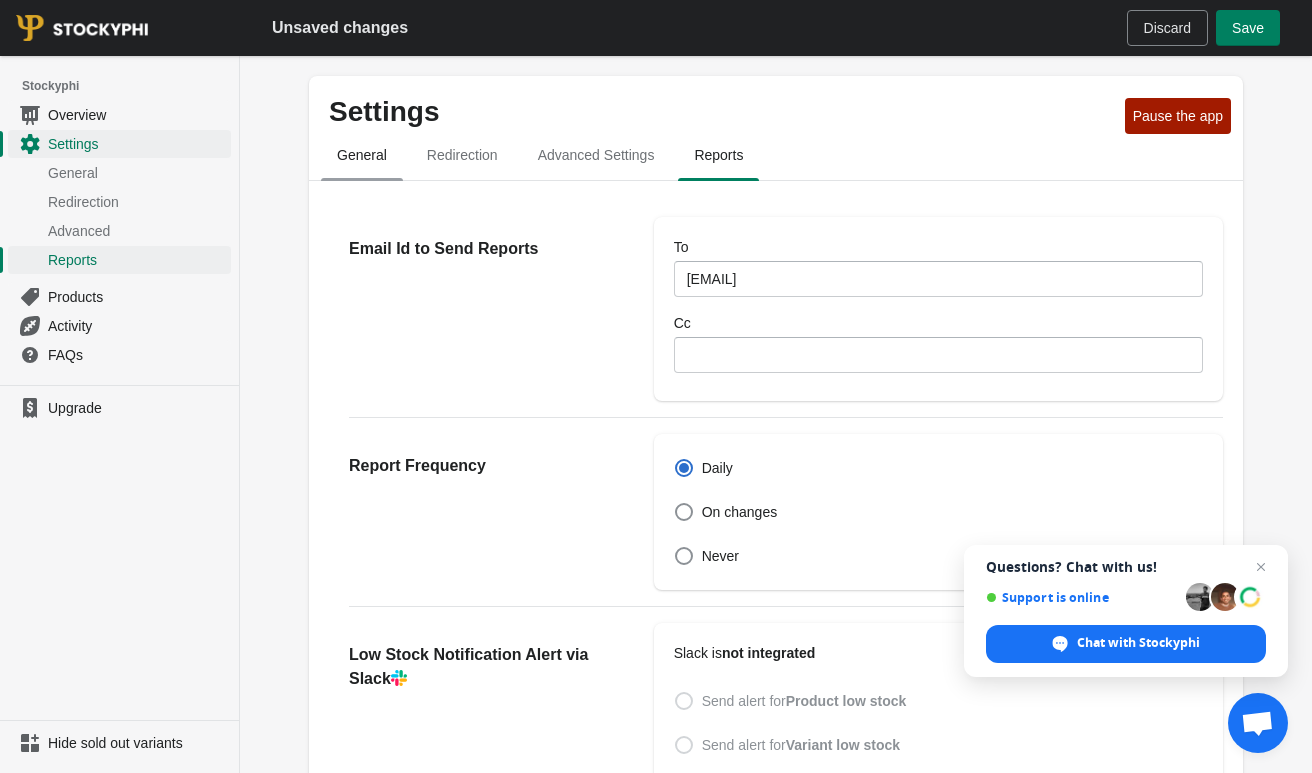 click on "General" at bounding box center [362, 155] 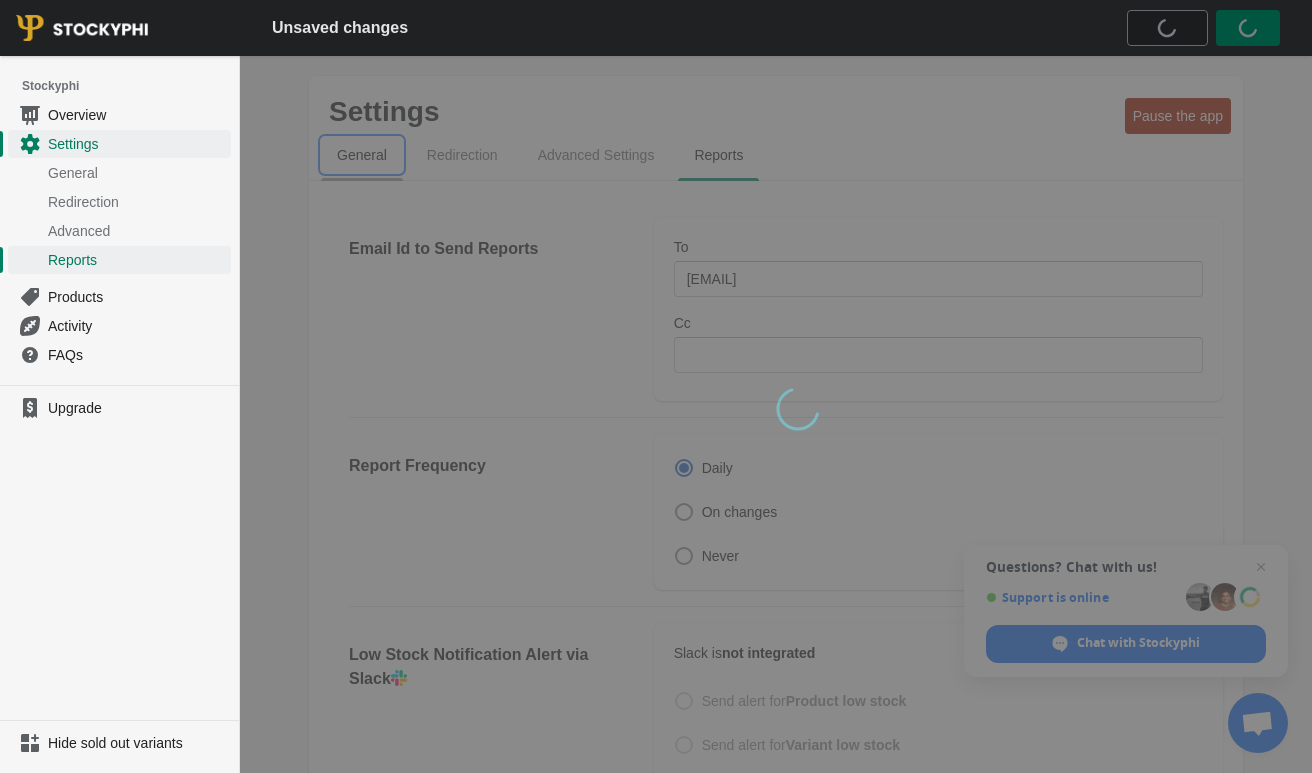 select on "hours" 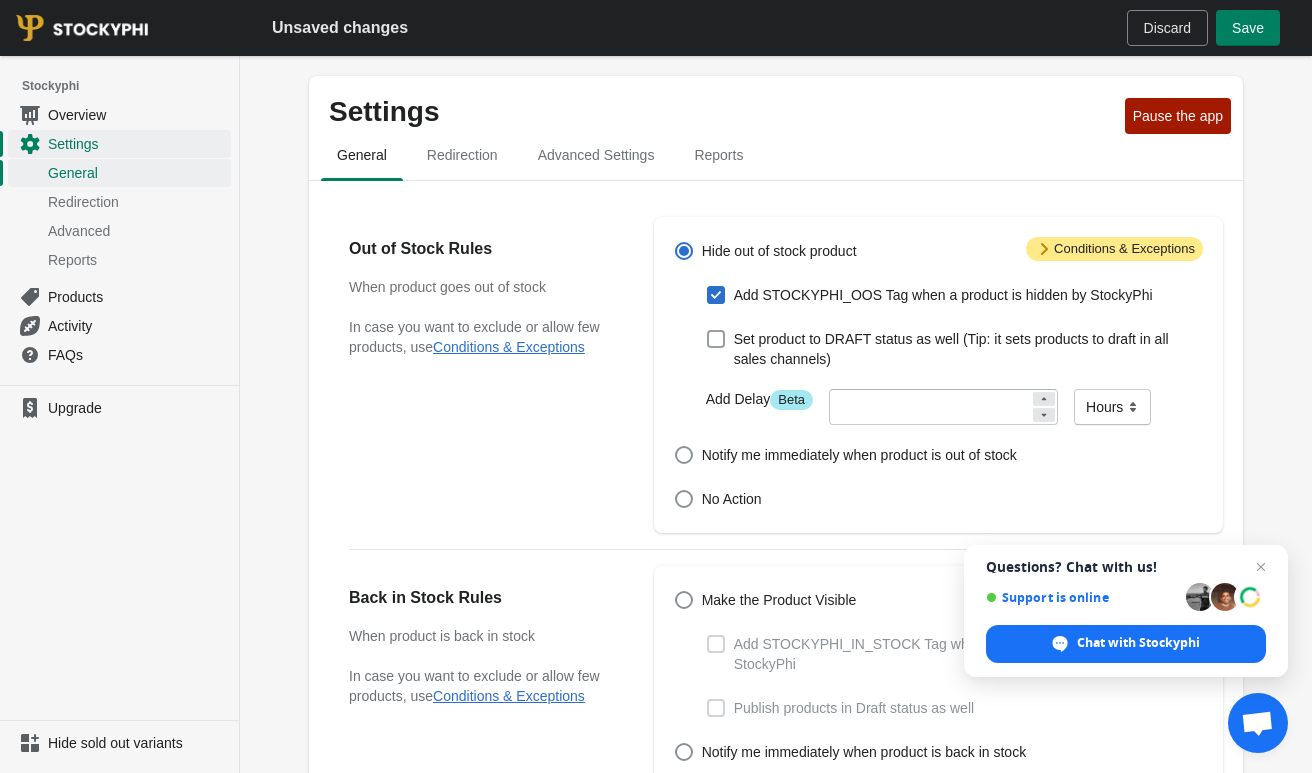 click at bounding box center [716, 339] 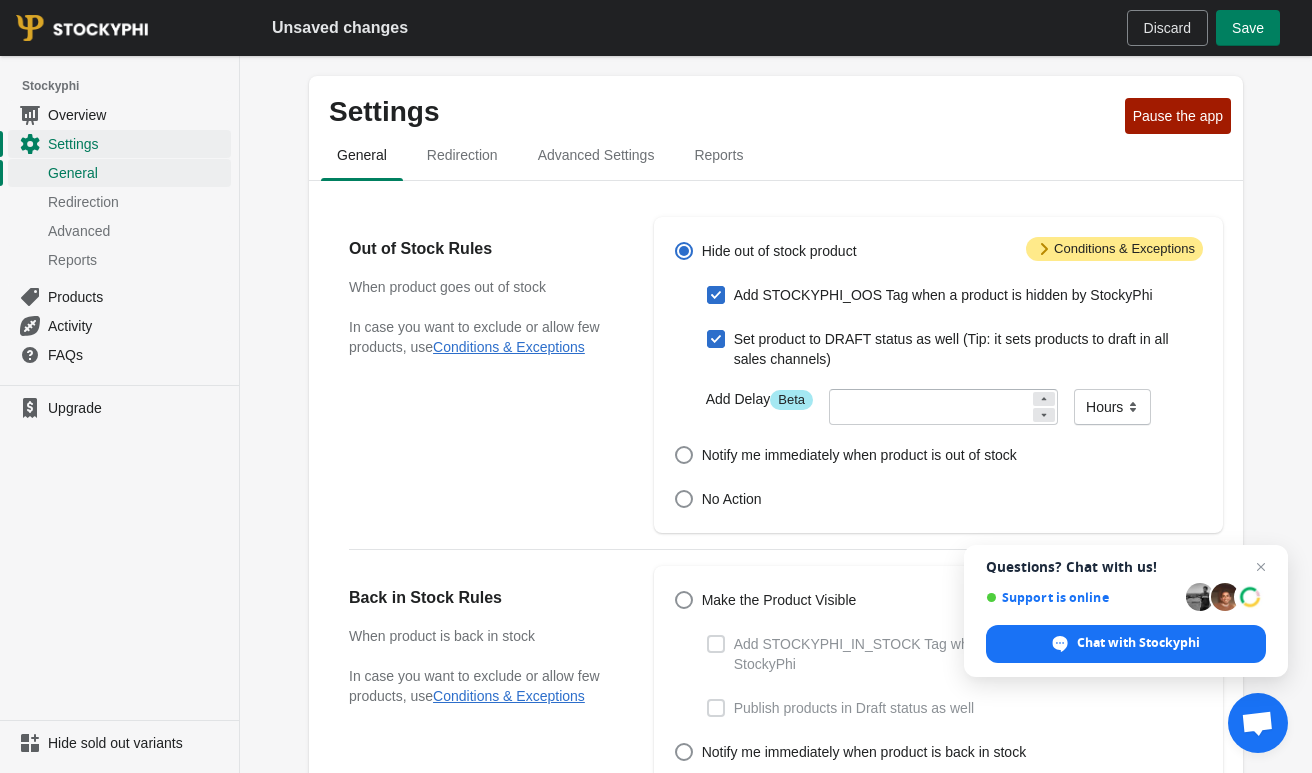 checkbox on "true" 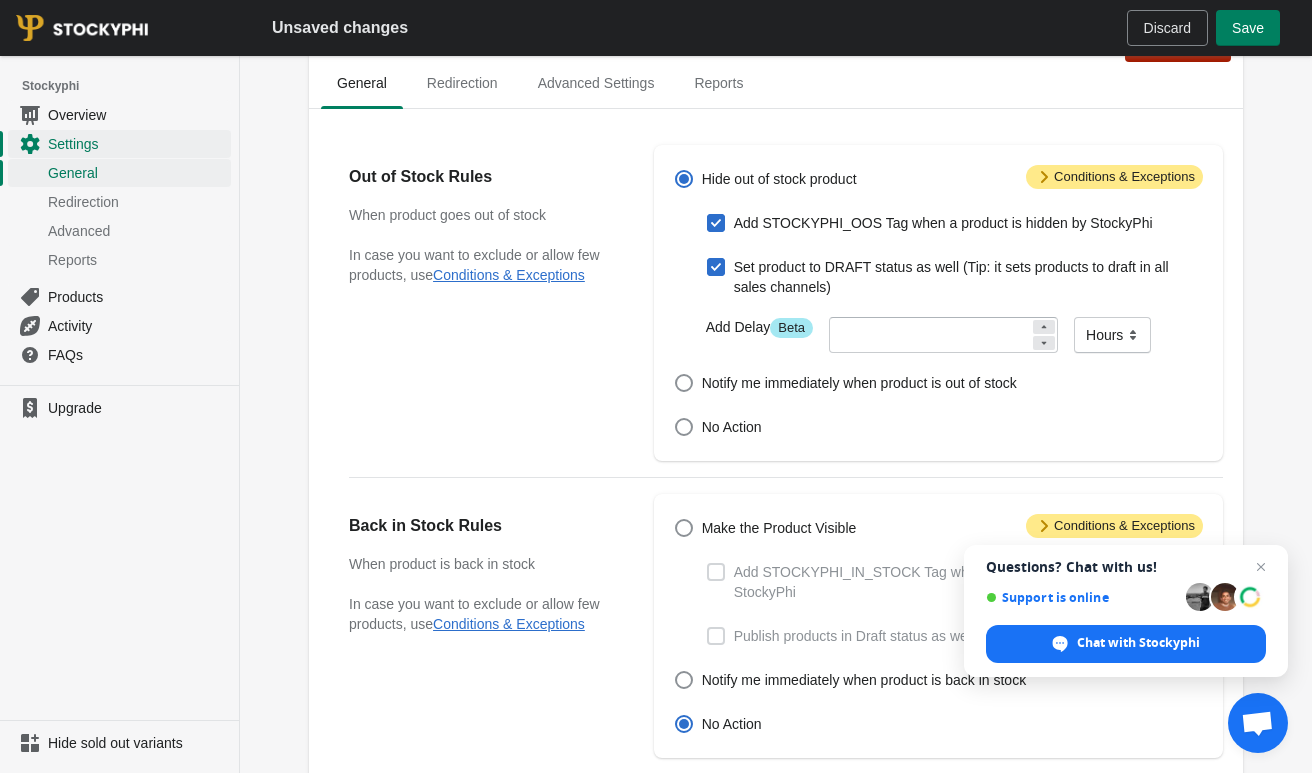scroll, scrollTop: 66, scrollLeft: 0, axis: vertical 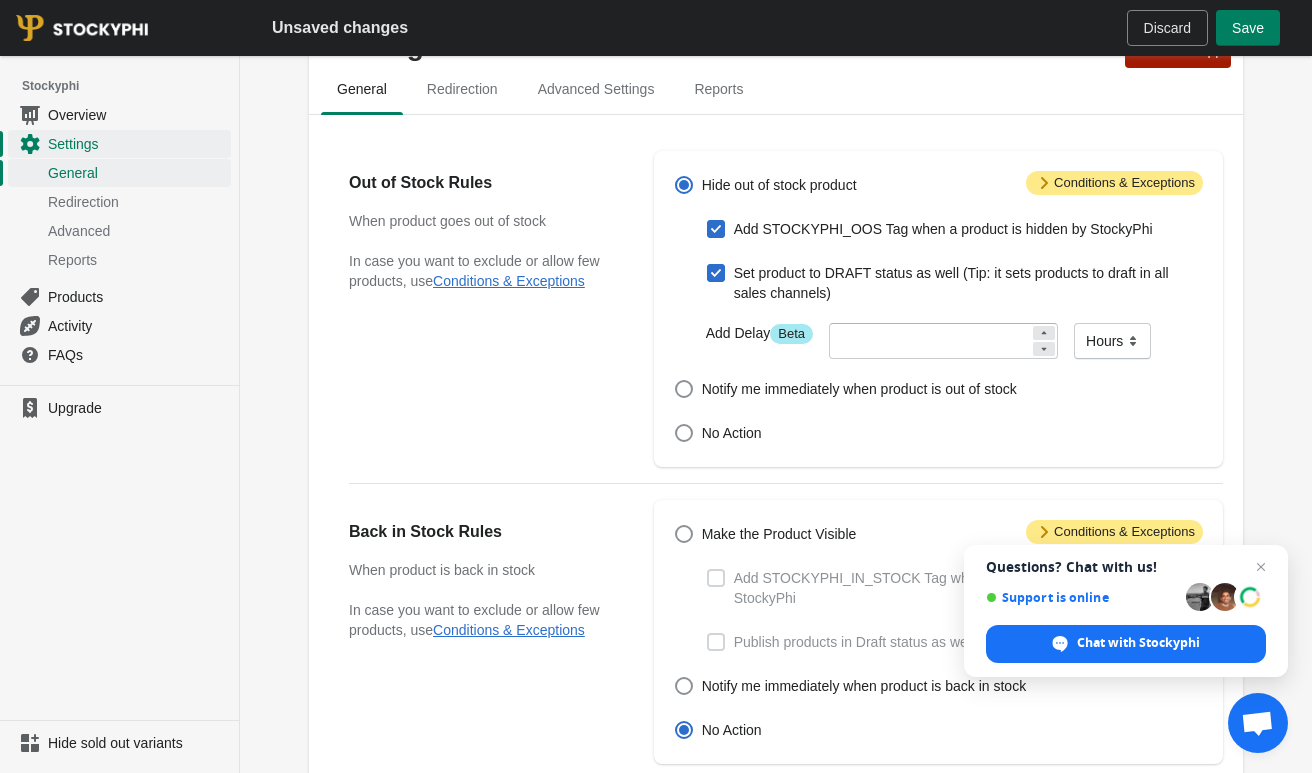 click on "Add STOCKYPHI_OOS Tag when a product is hidden by StockyPhi" at bounding box center [943, 229] 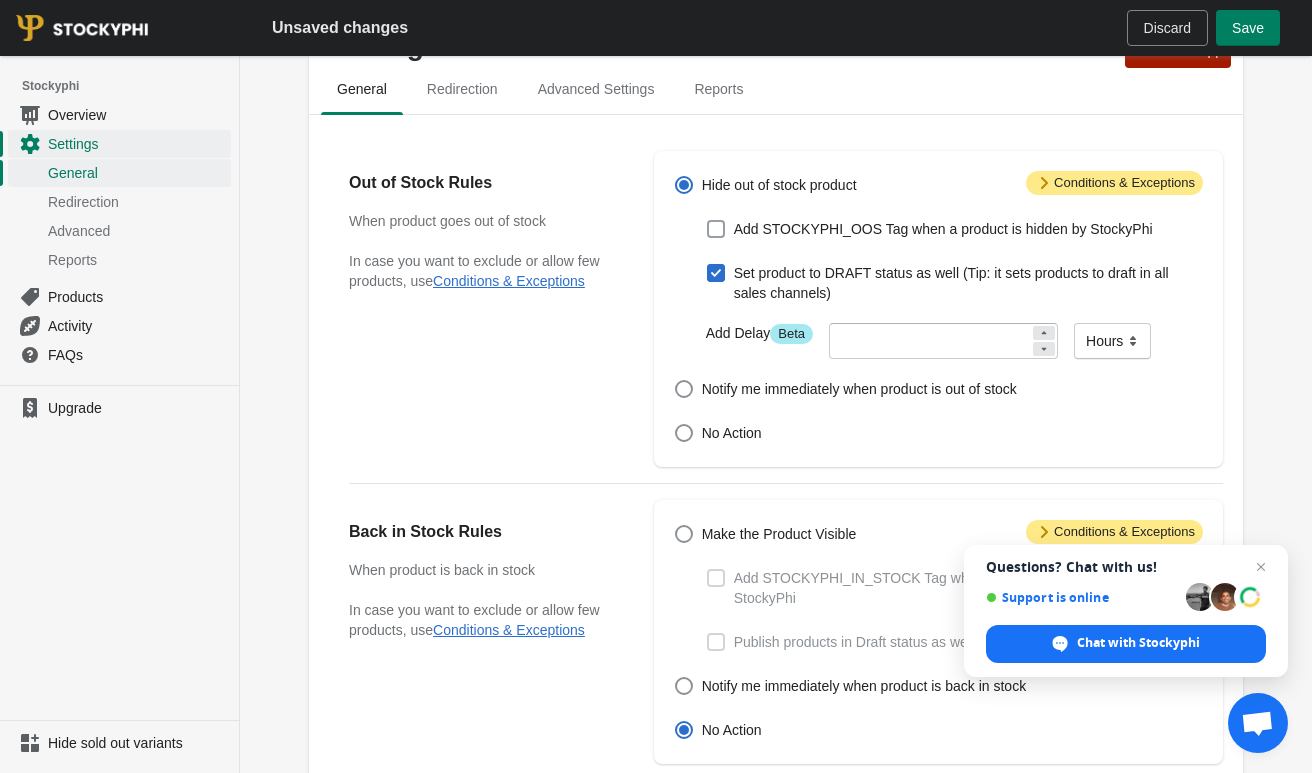 checkbox on "false" 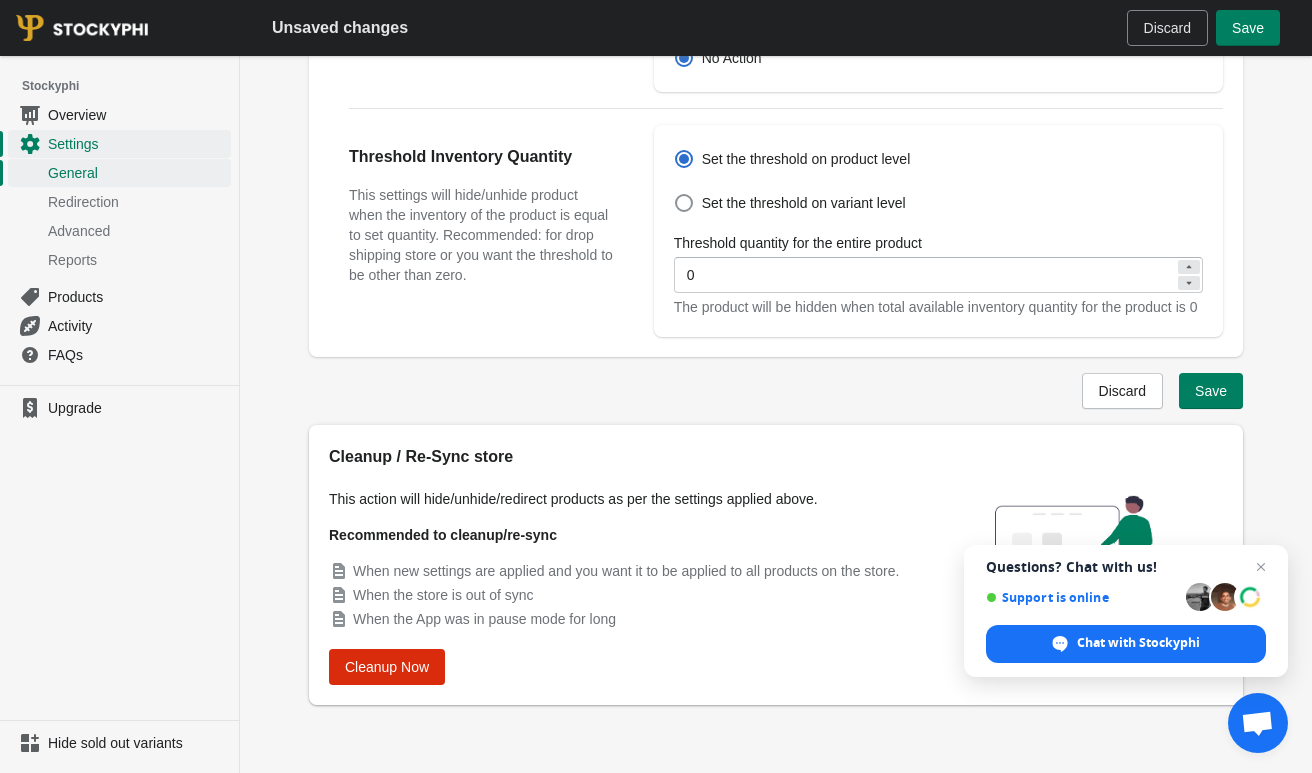 scroll, scrollTop: 758, scrollLeft: 0, axis: vertical 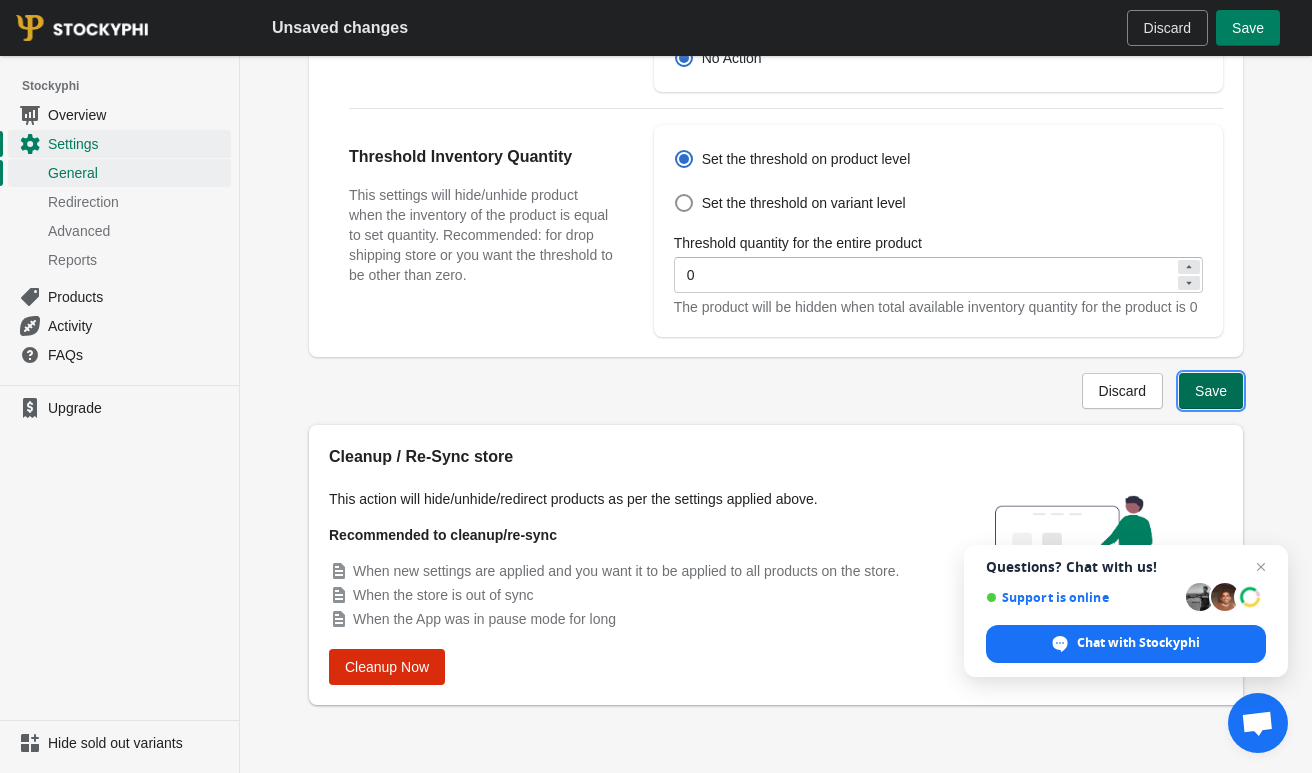 click on "Save" at bounding box center (1211, 391) 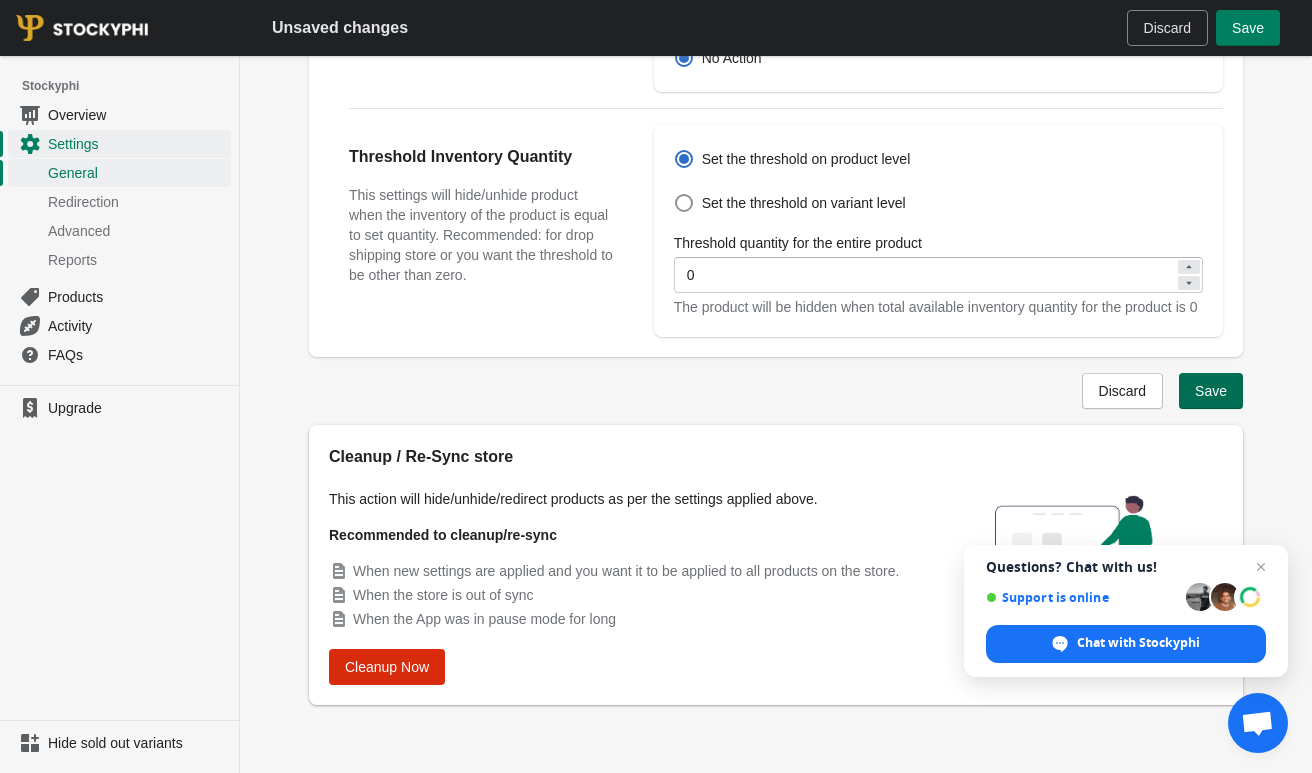 type 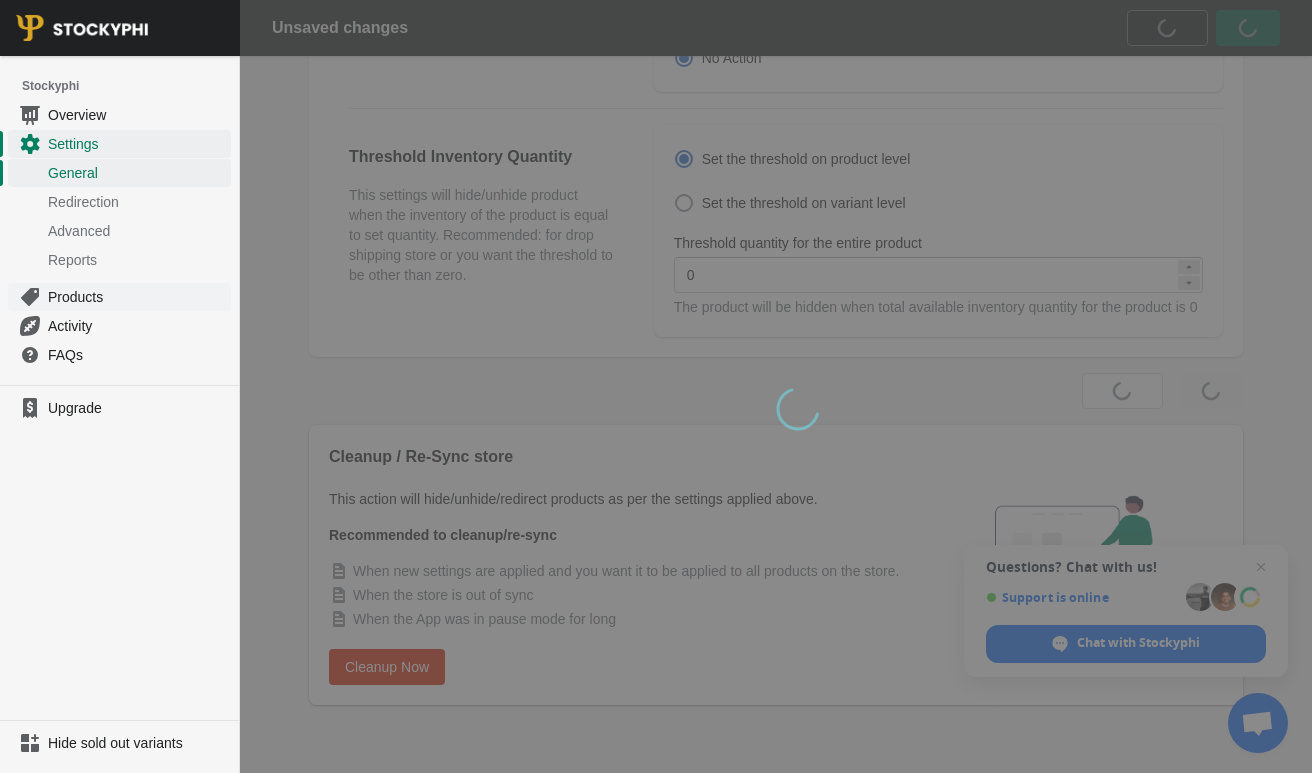 click on "Products" at bounding box center (137, 297) 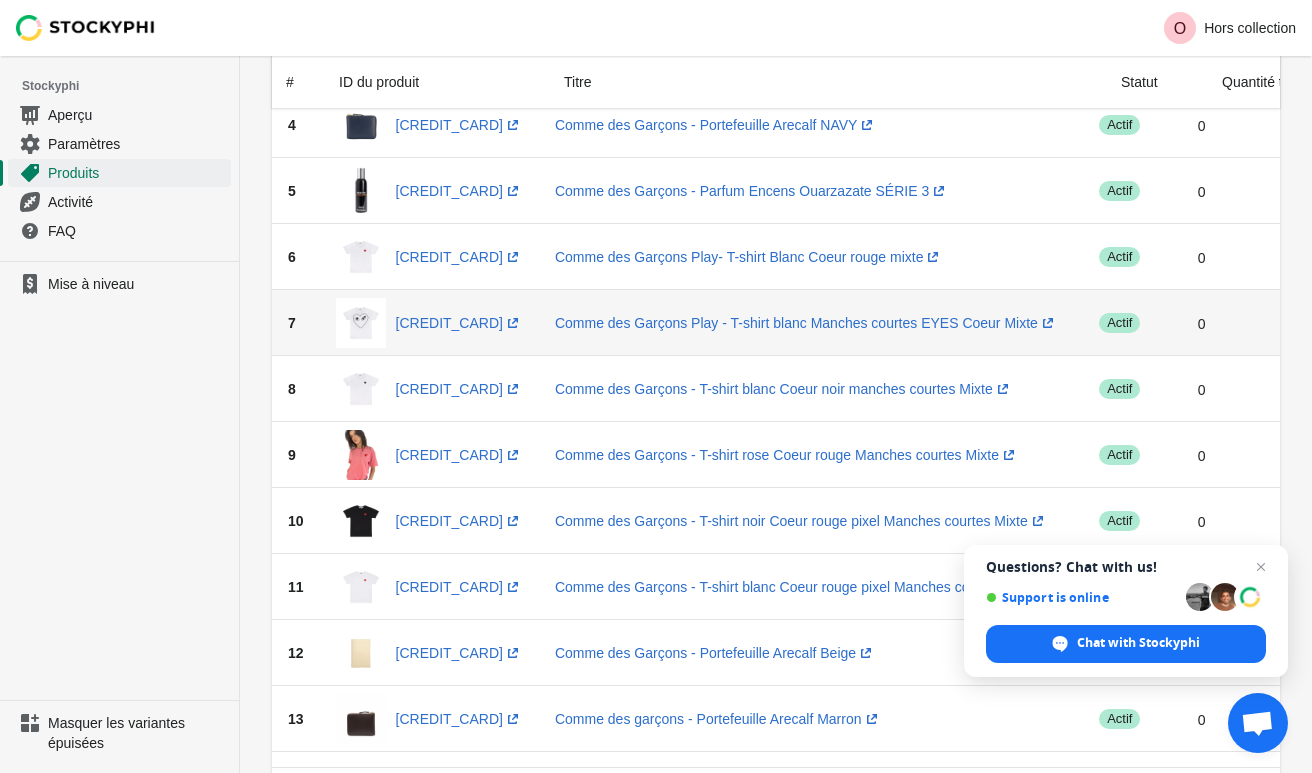 scroll, scrollTop: 0, scrollLeft: 0, axis: both 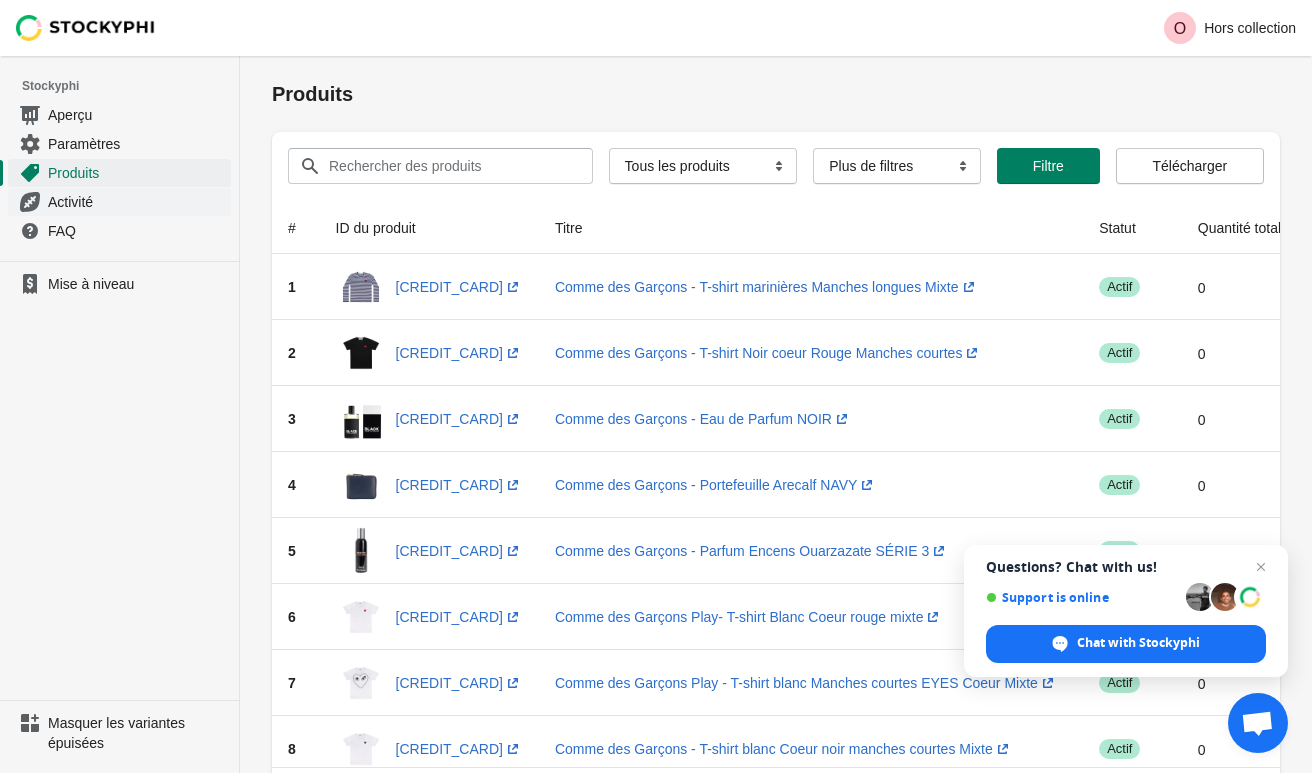click on "Activité" at bounding box center (70, 202) 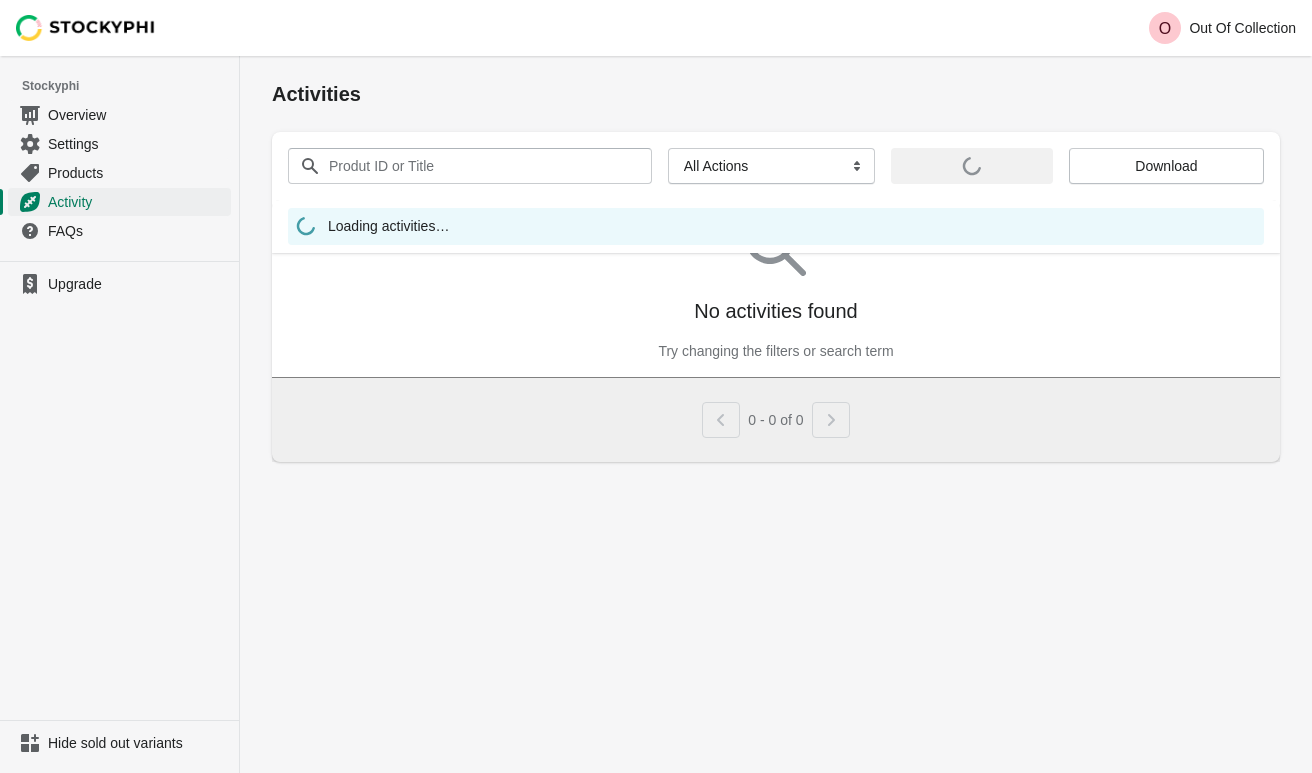 scroll, scrollTop: 0, scrollLeft: 0, axis: both 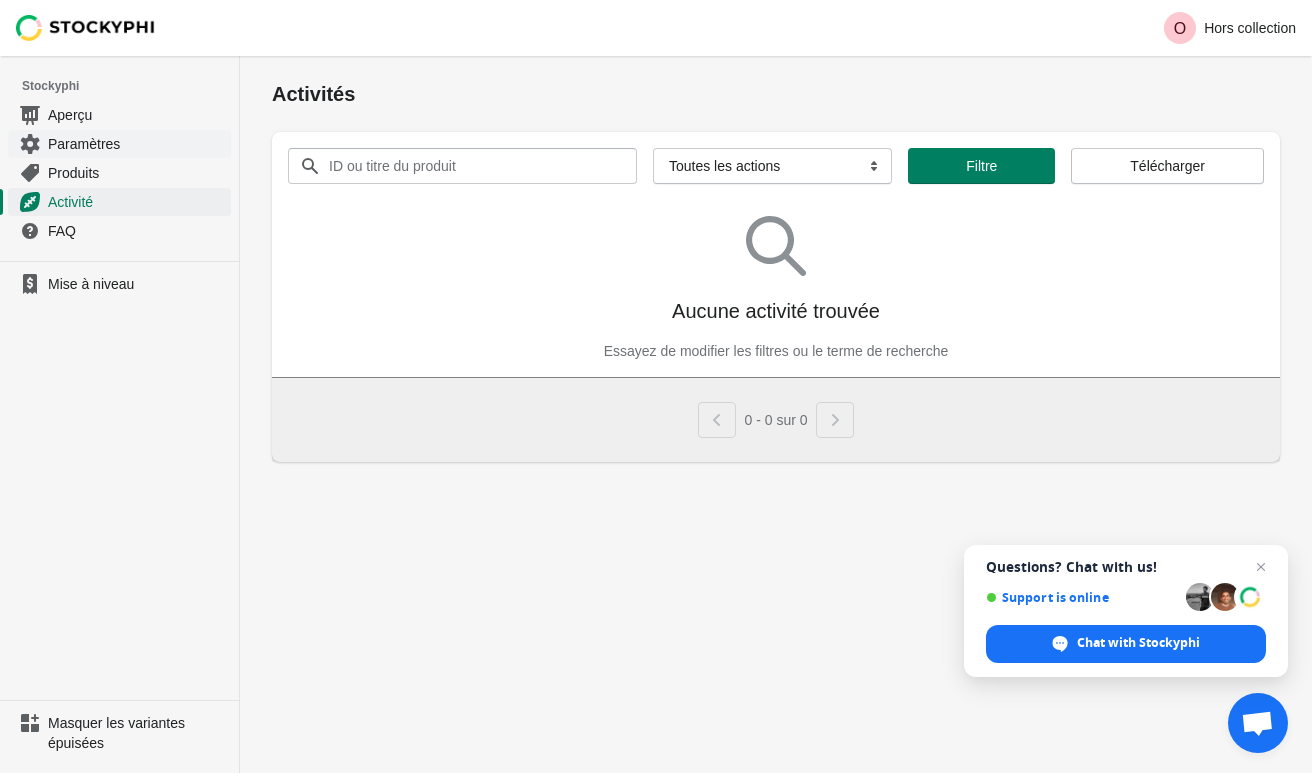 click on "Paramètres" at bounding box center (84, 144) 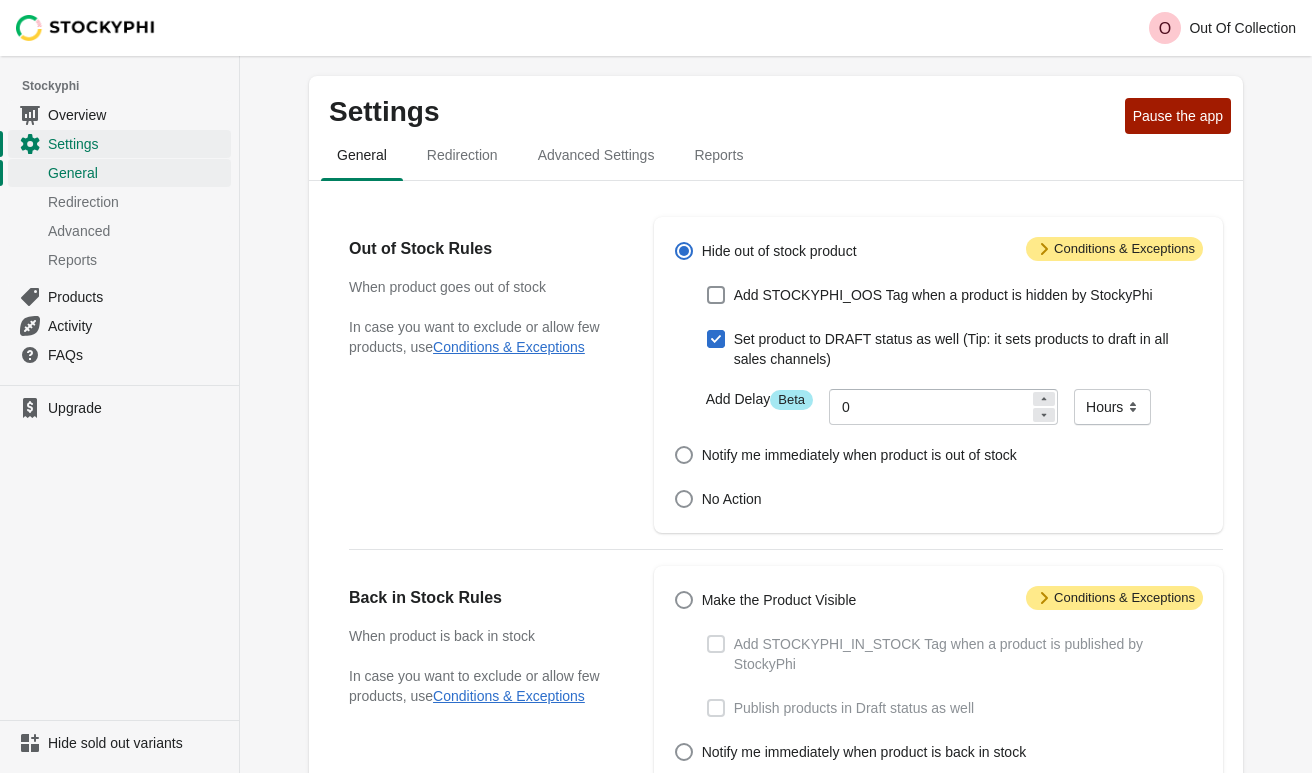 scroll, scrollTop: 0, scrollLeft: 0, axis: both 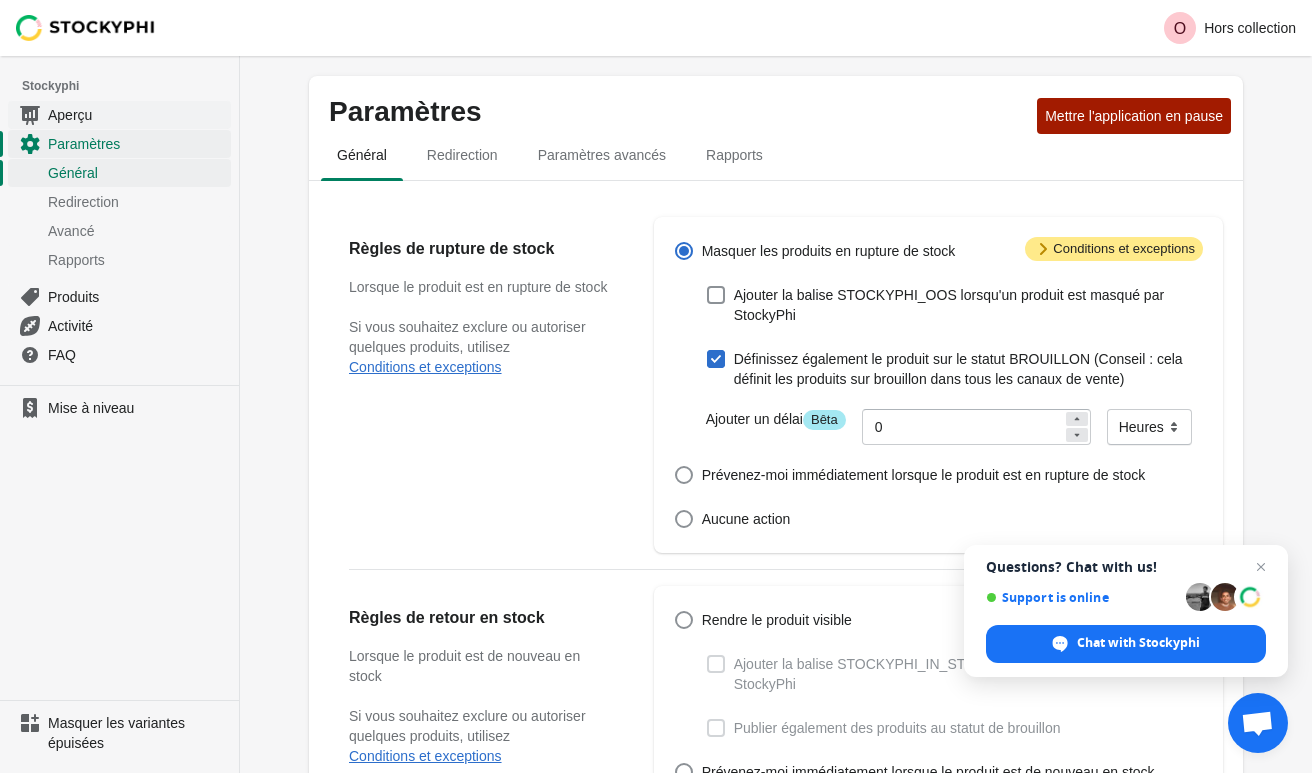 click on "Aperçu" at bounding box center [70, 115] 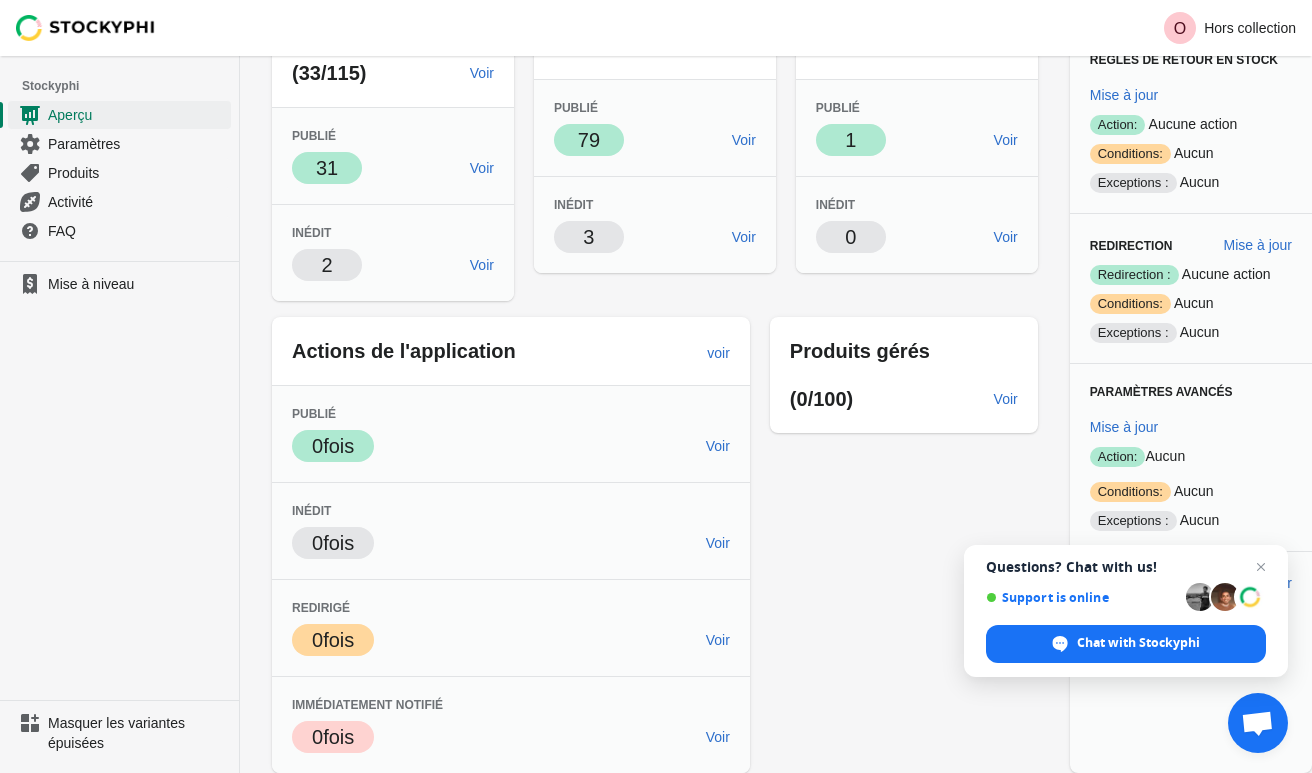 scroll, scrollTop: 0, scrollLeft: 0, axis: both 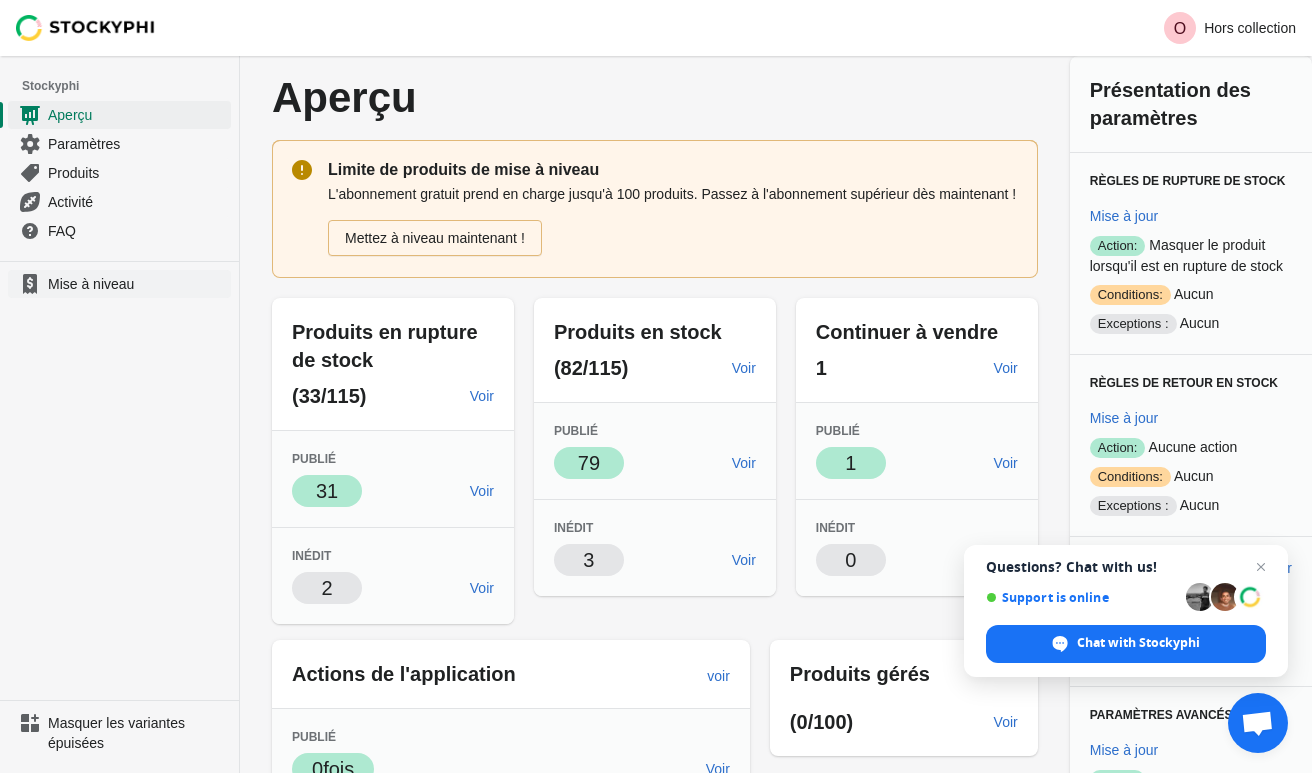 click on "Mise à niveau" at bounding box center [91, 284] 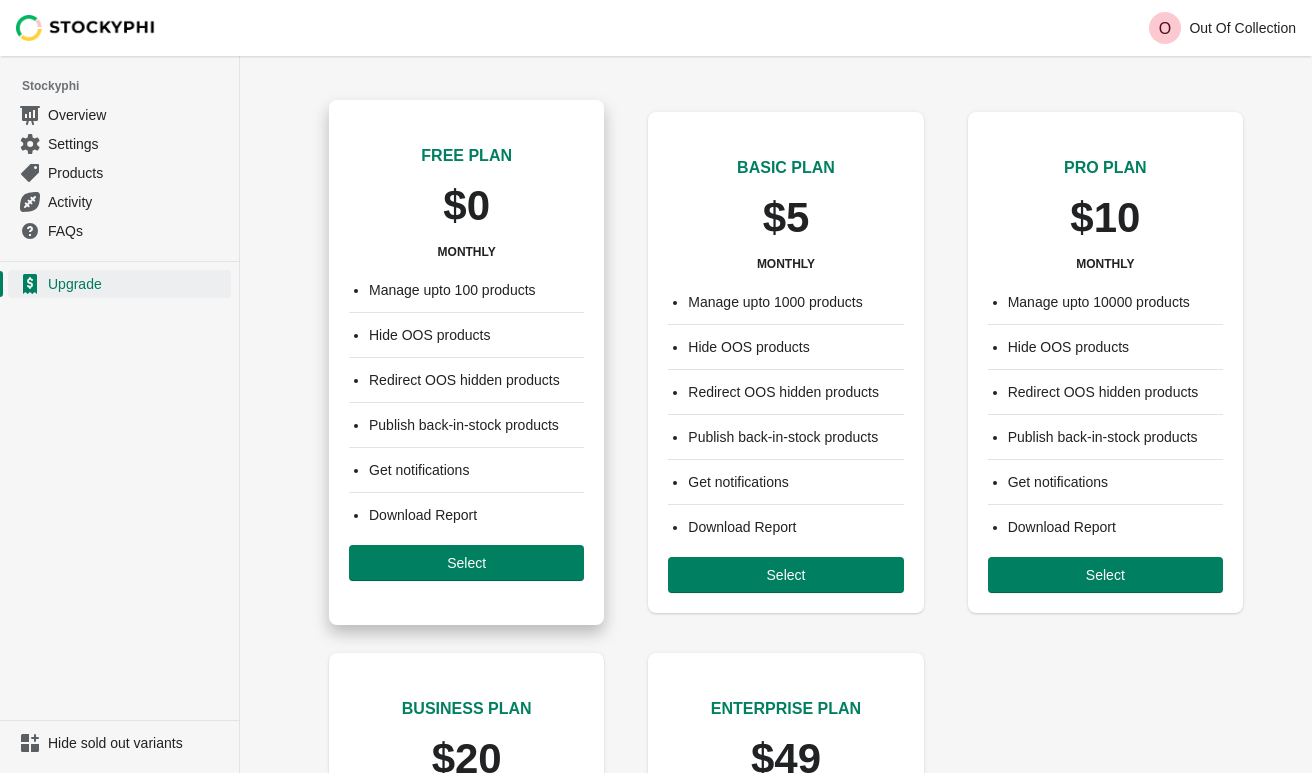 scroll, scrollTop: 0, scrollLeft: 0, axis: both 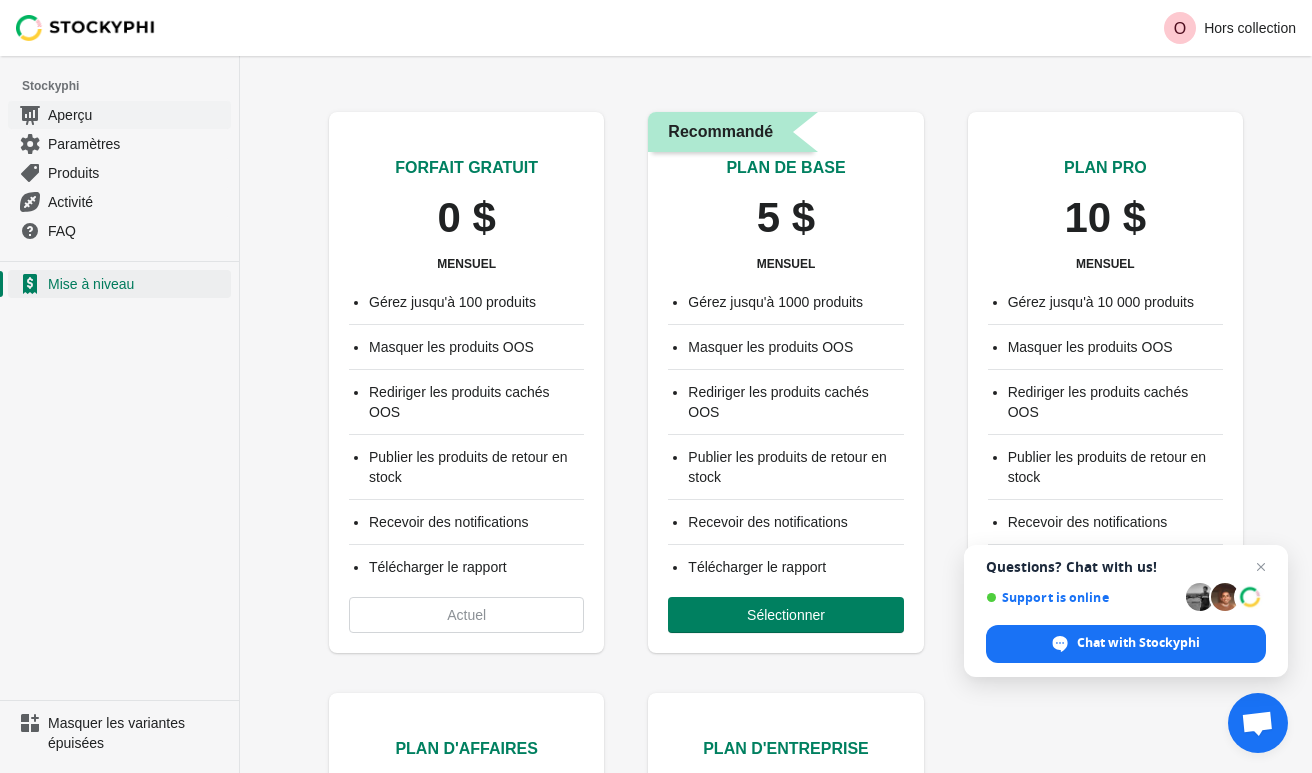 click on "Aperçu" at bounding box center [70, 115] 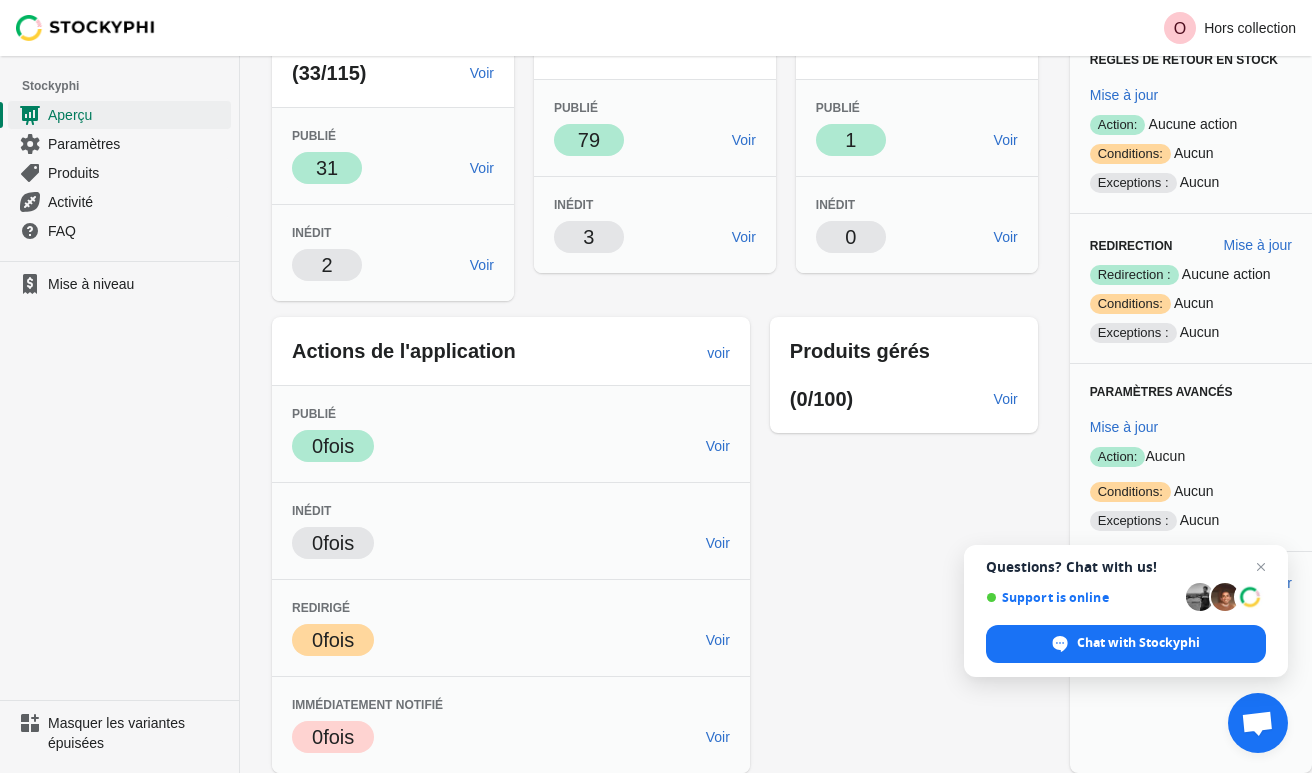 scroll, scrollTop: 447, scrollLeft: 0, axis: vertical 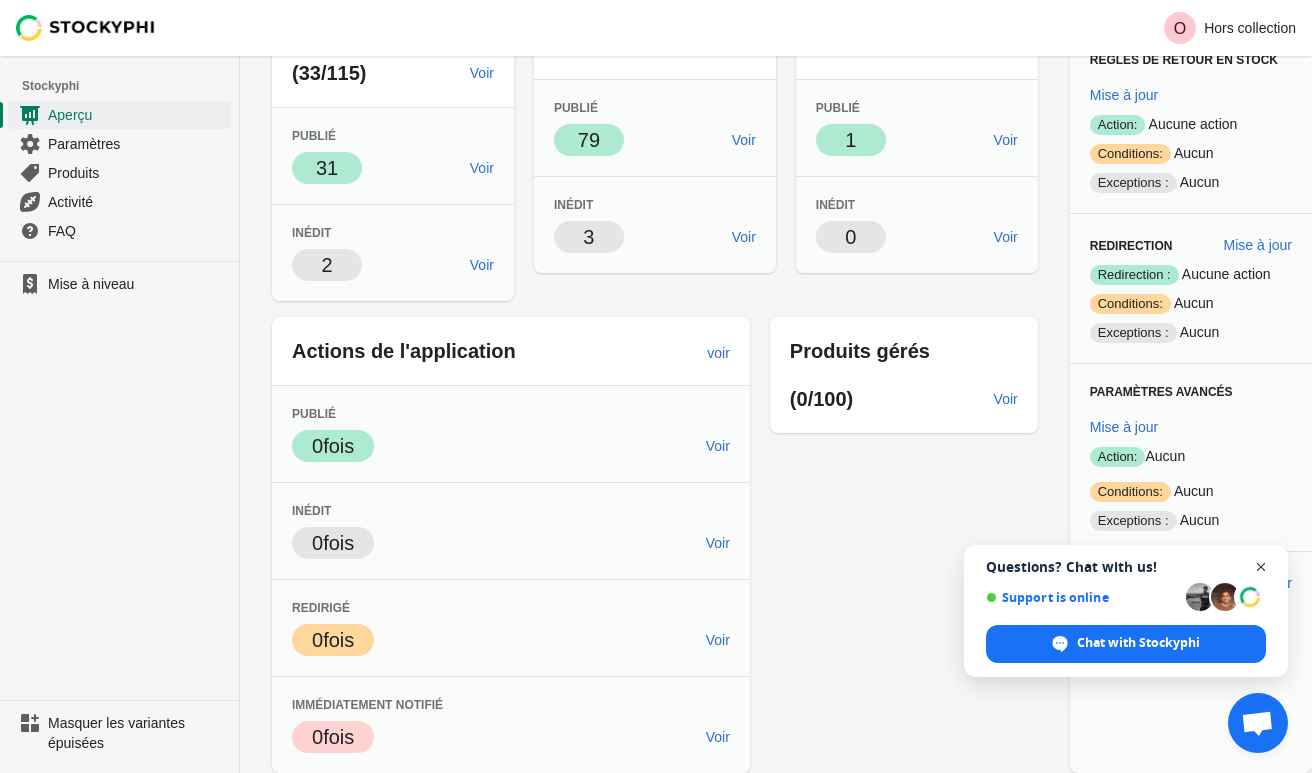 click at bounding box center (1261, 567) 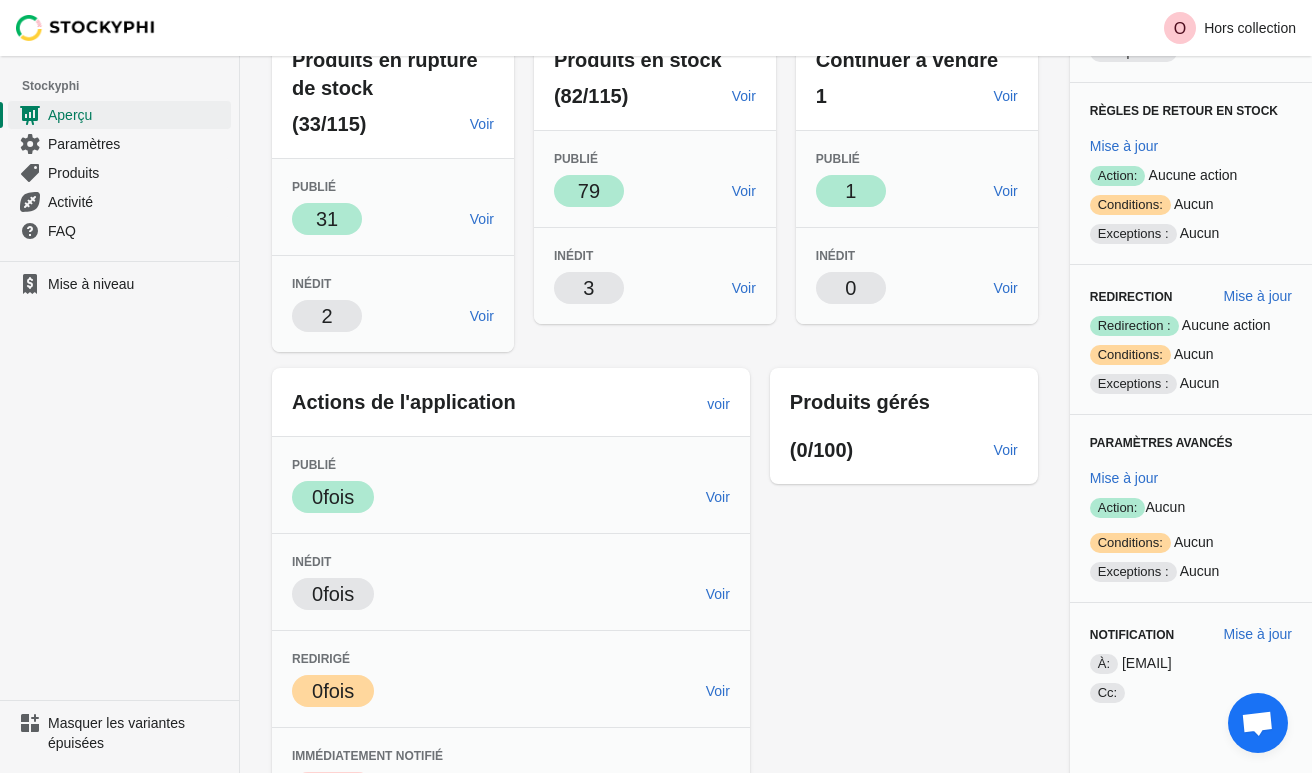 scroll, scrollTop: 0, scrollLeft: 0, axis: both 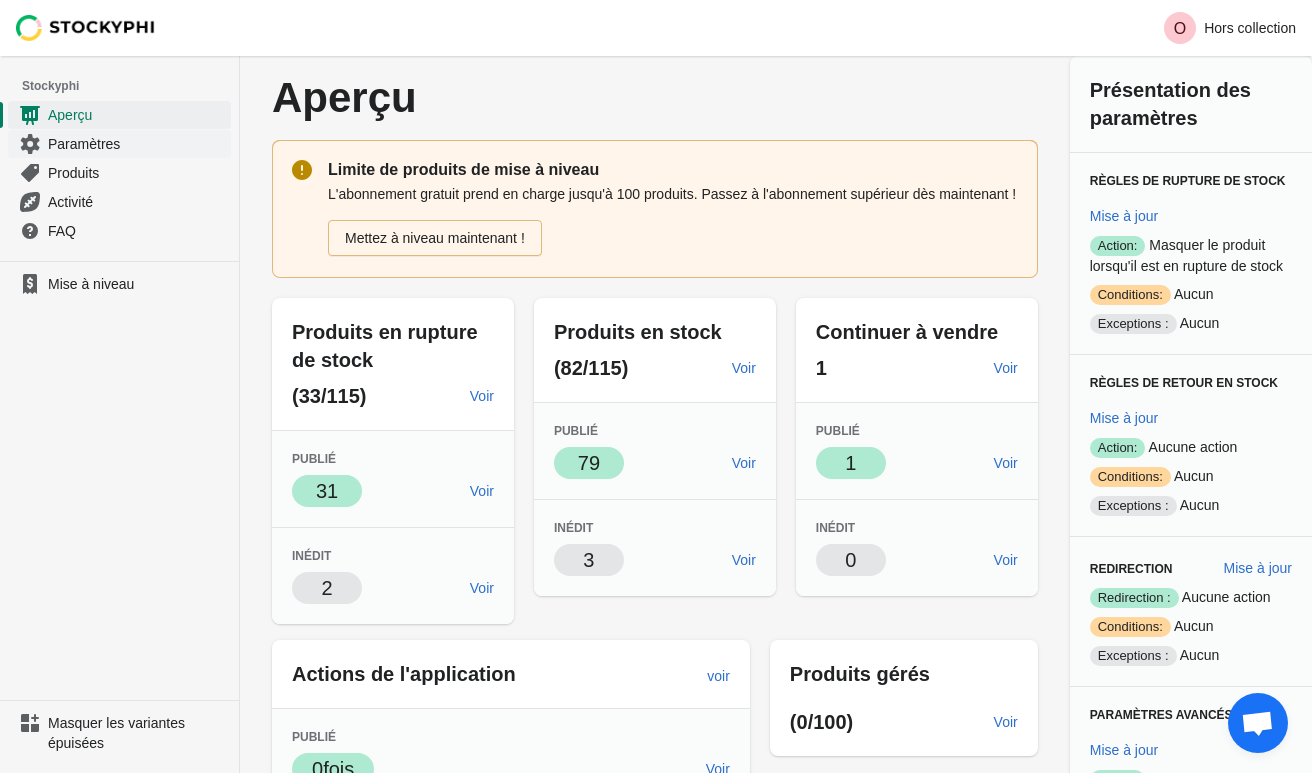 click on "Paramètres" at bounding box center (84, 144) 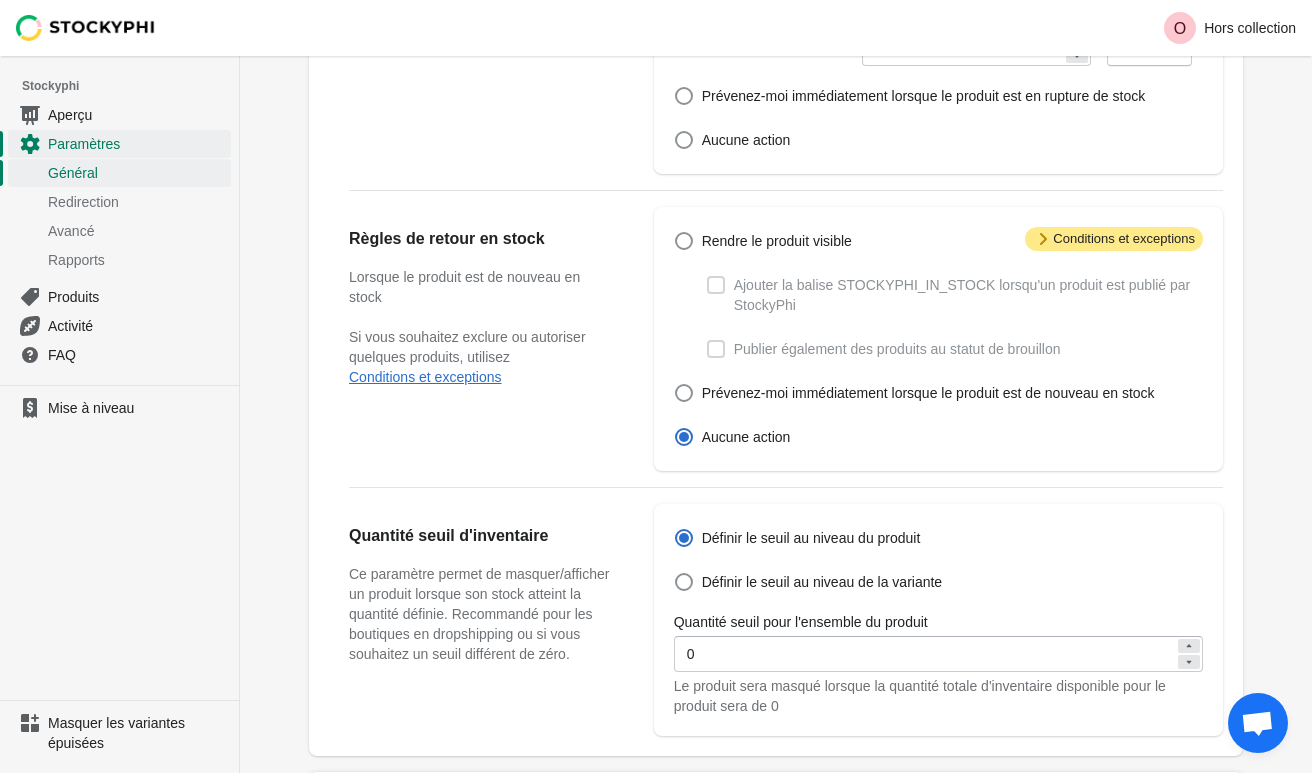 scroll, scrollTop: 766, scrollLeft: 0, axis: vertical 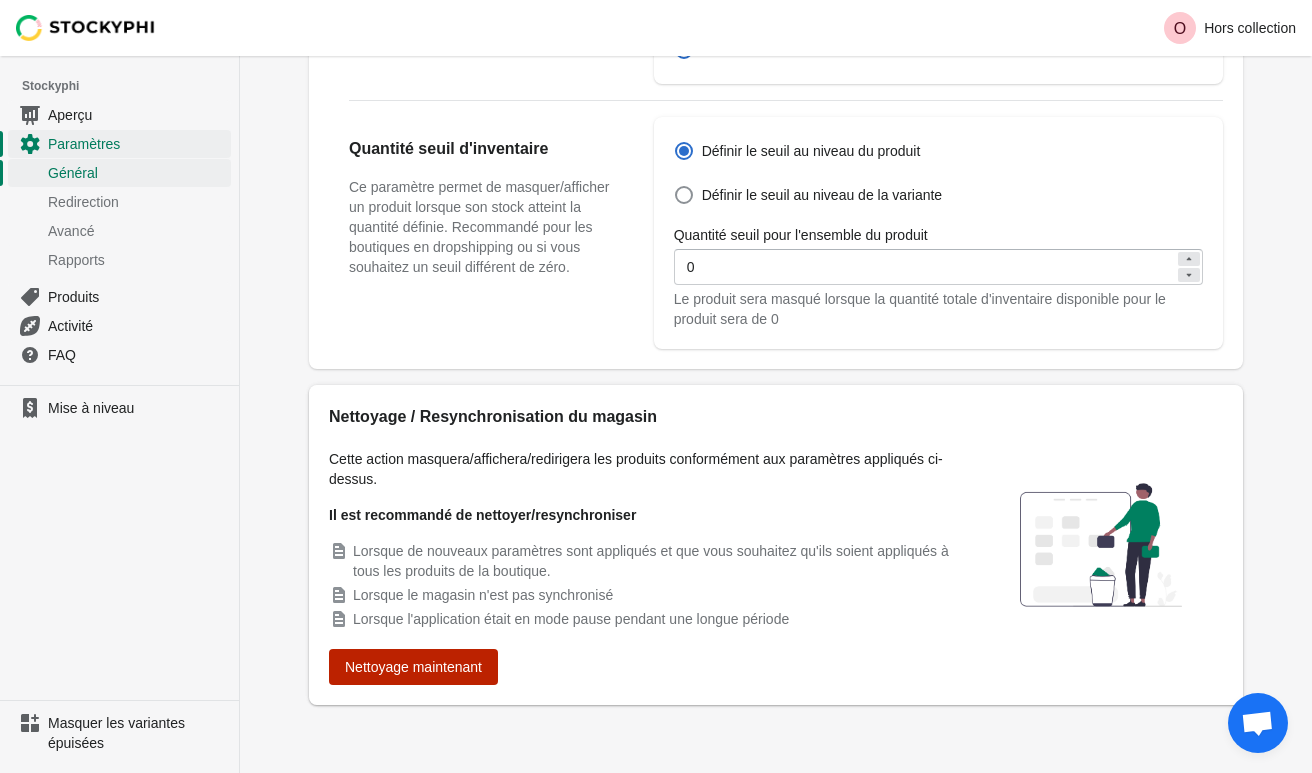 click on "Nettoyage maintenant" at bounding box center (413, 667) 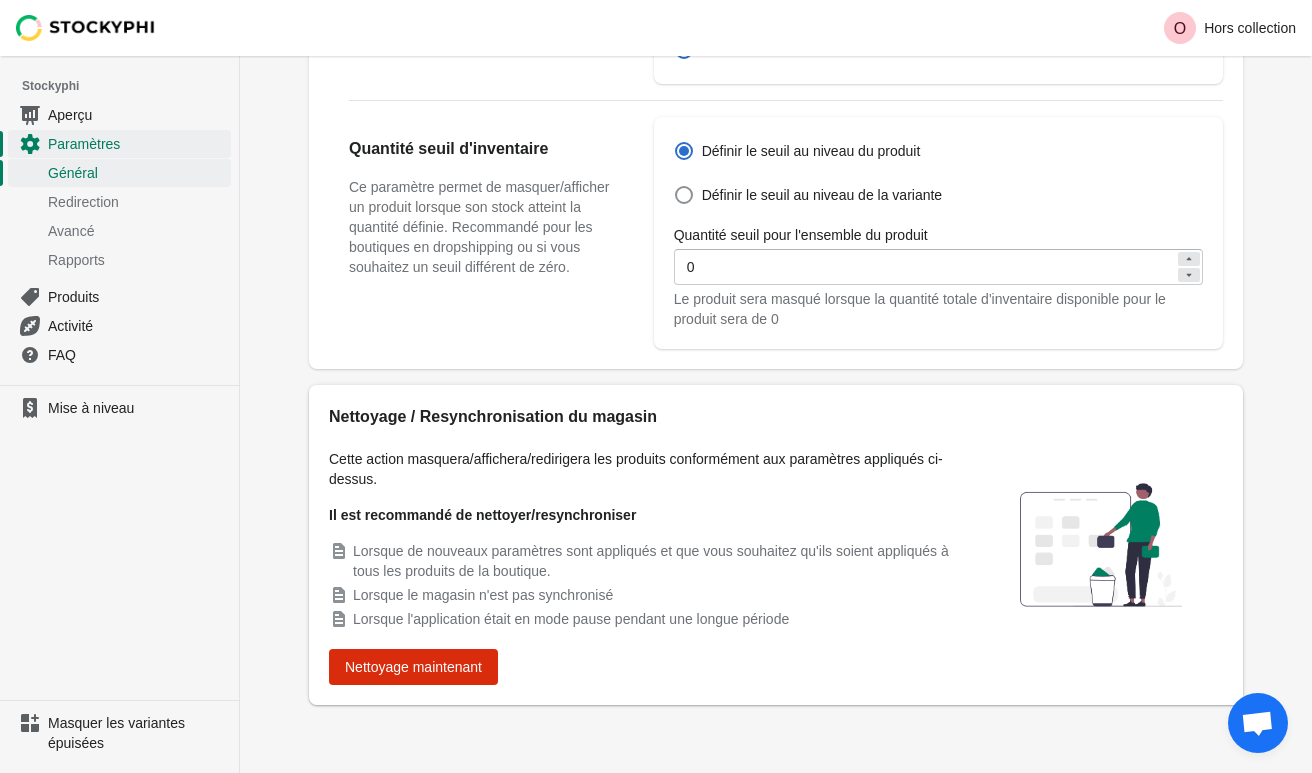 scroll, scrollTop: 0, scrollLeft: 0, axis: both 